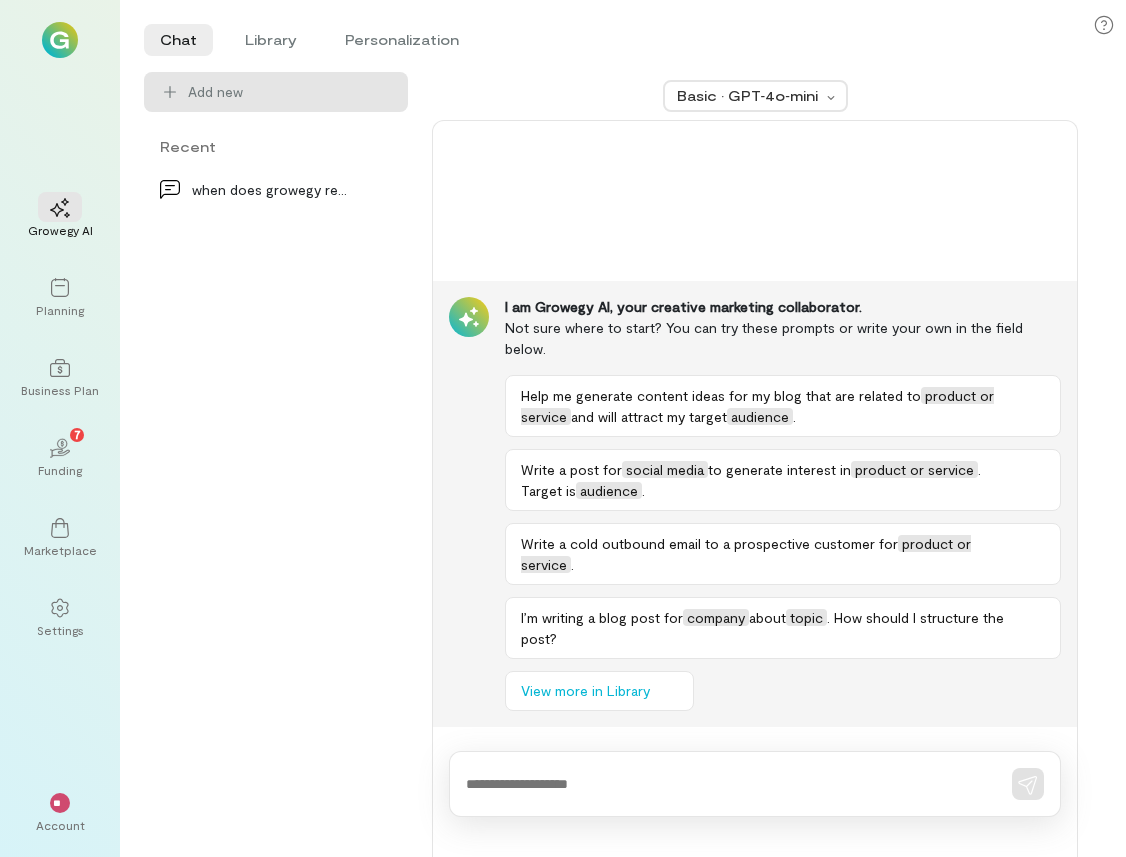 scroll, scrollTop: 0, scrollLeft: 0, axis: both 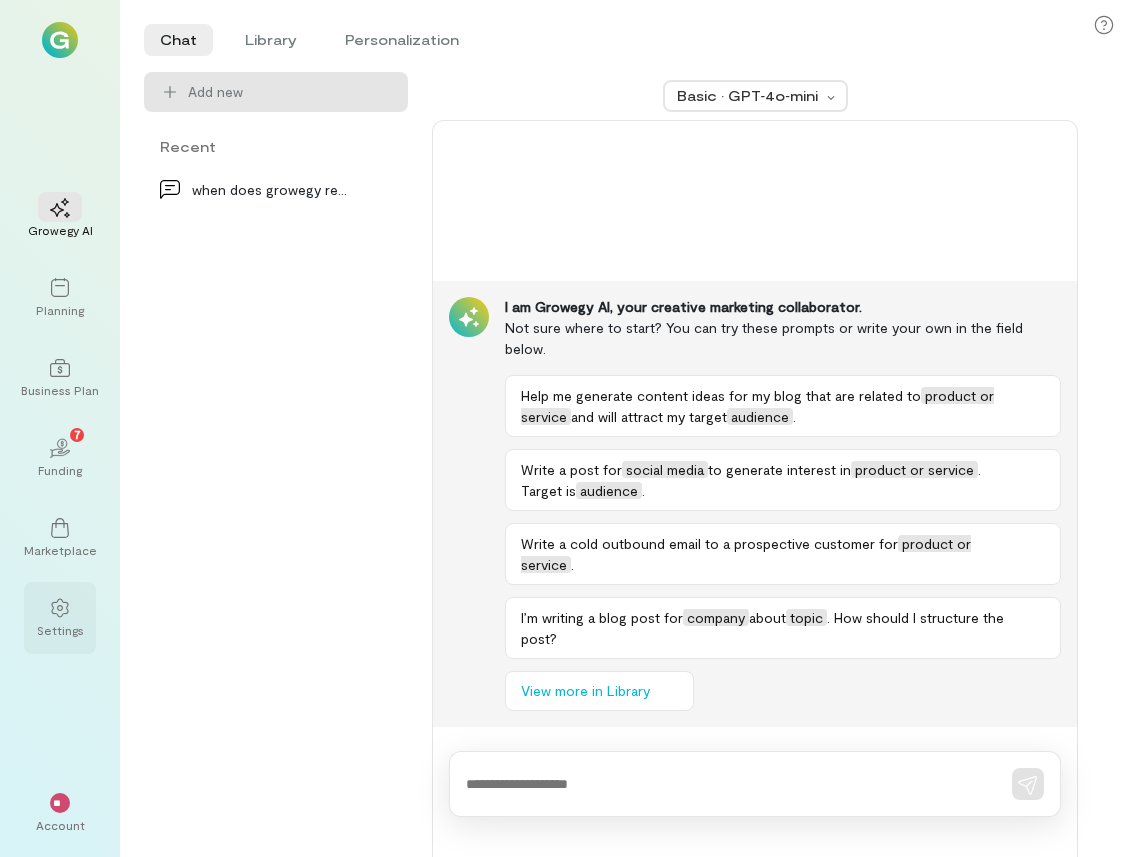 click at bounding box center (60, 607) 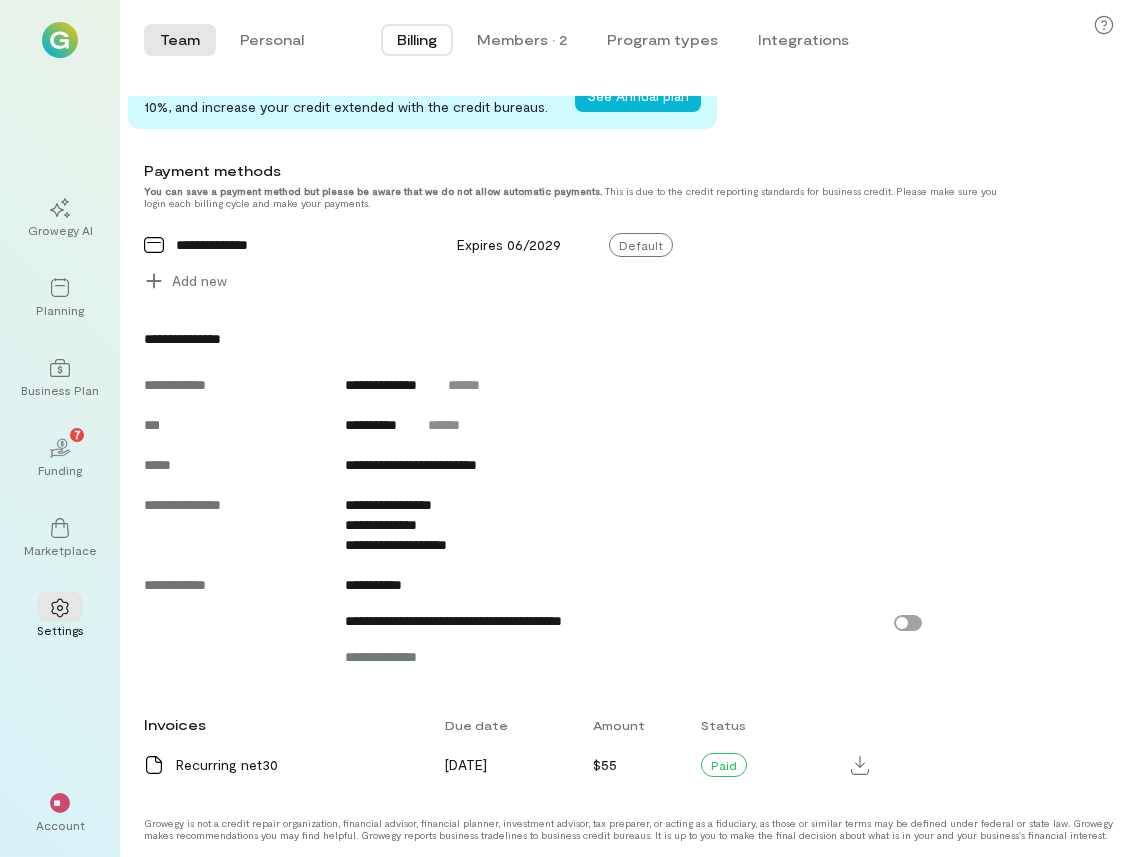 scroll, scrollTop: 637, scrollLeft: 0, axis: vertical 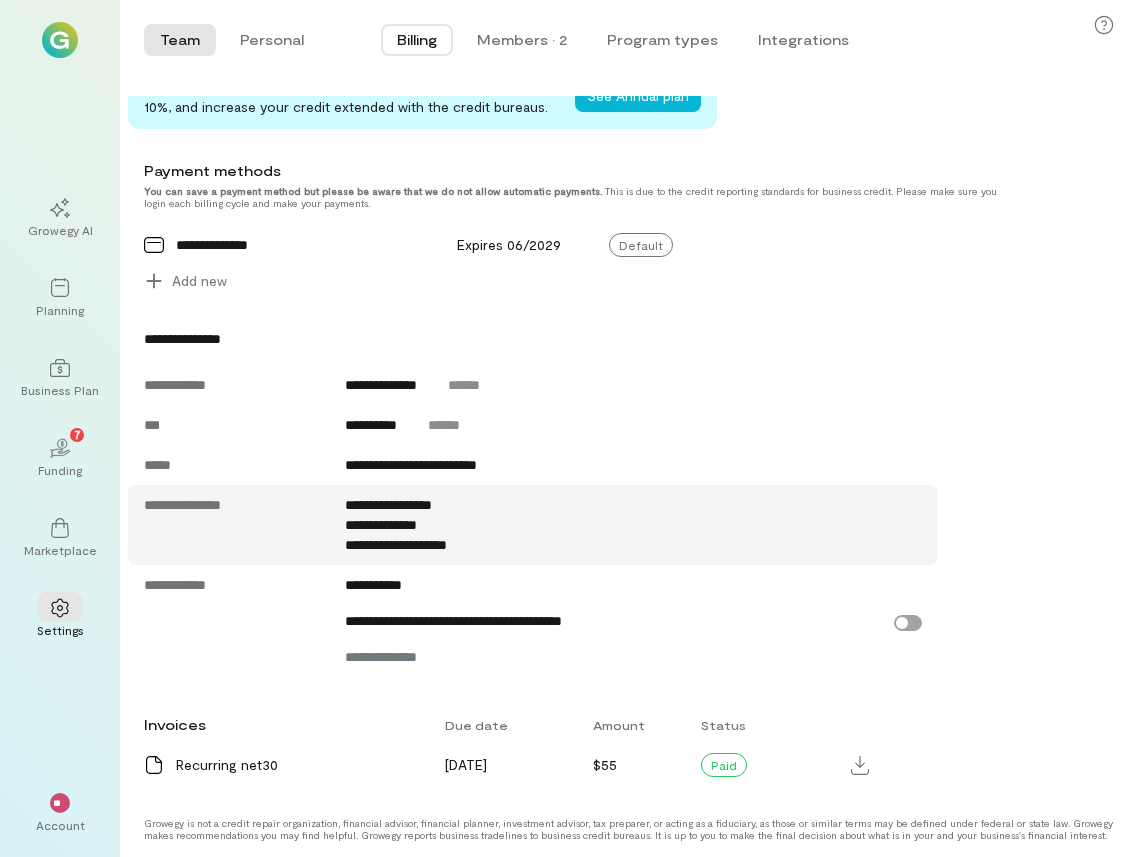 click on "**********" at bounding box center (381, 525) 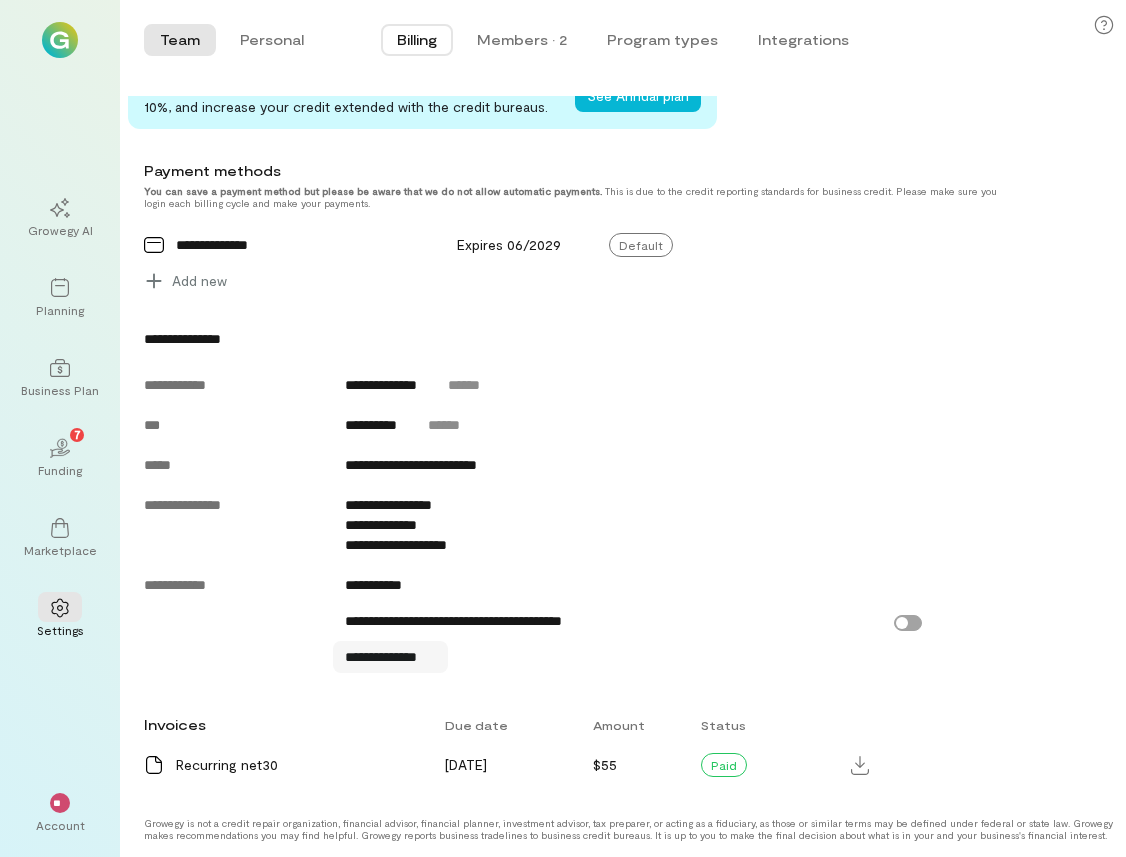 click on "**********" at bounding box center (391, 657) 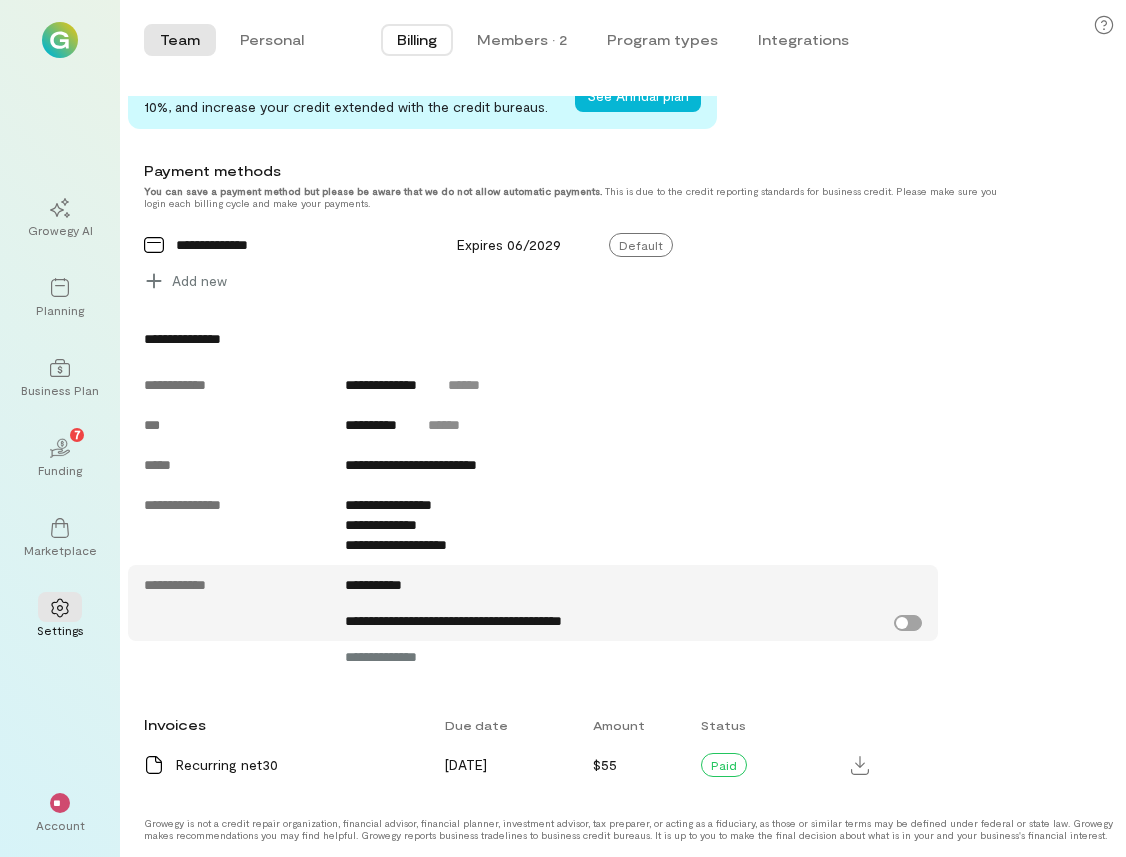 scroll, scrollTop: 0, scrollLeft: 0, axis: both 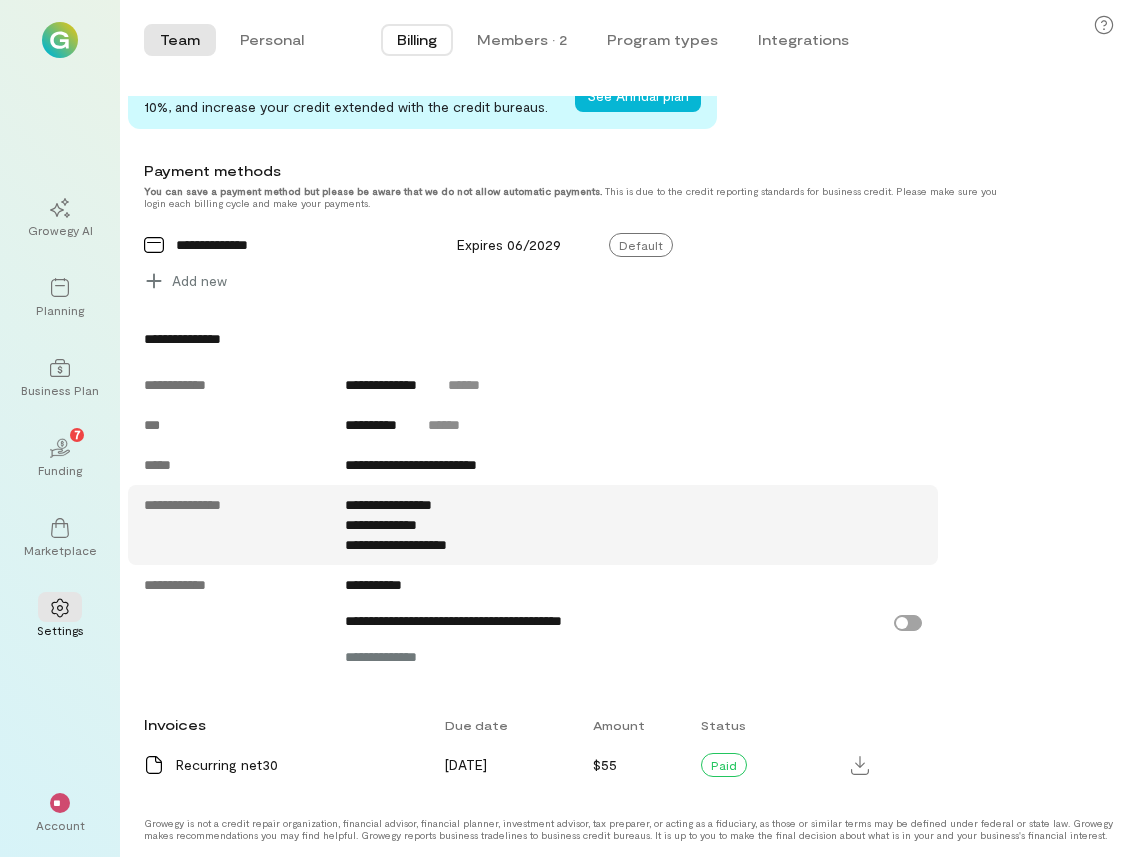 click on "**********" at bounding box center (381, 525) 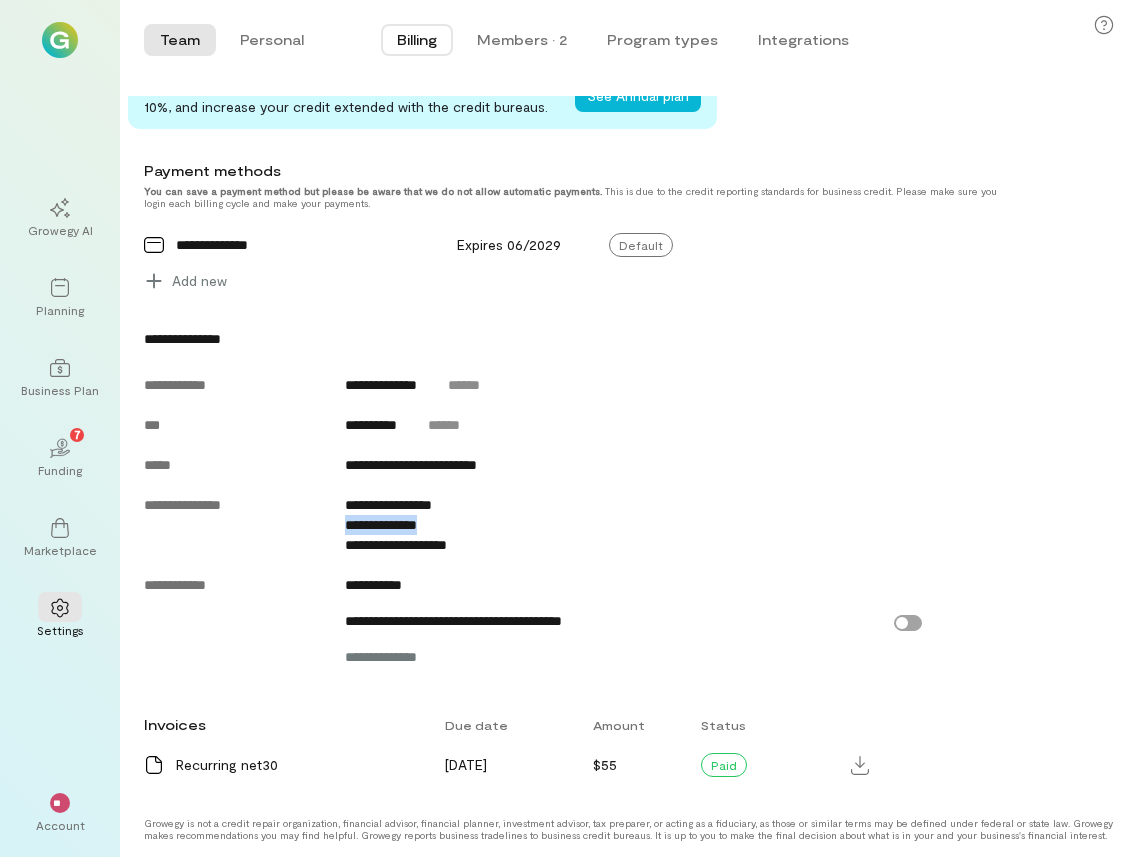click on "**********" at bounding box center (381, 525) 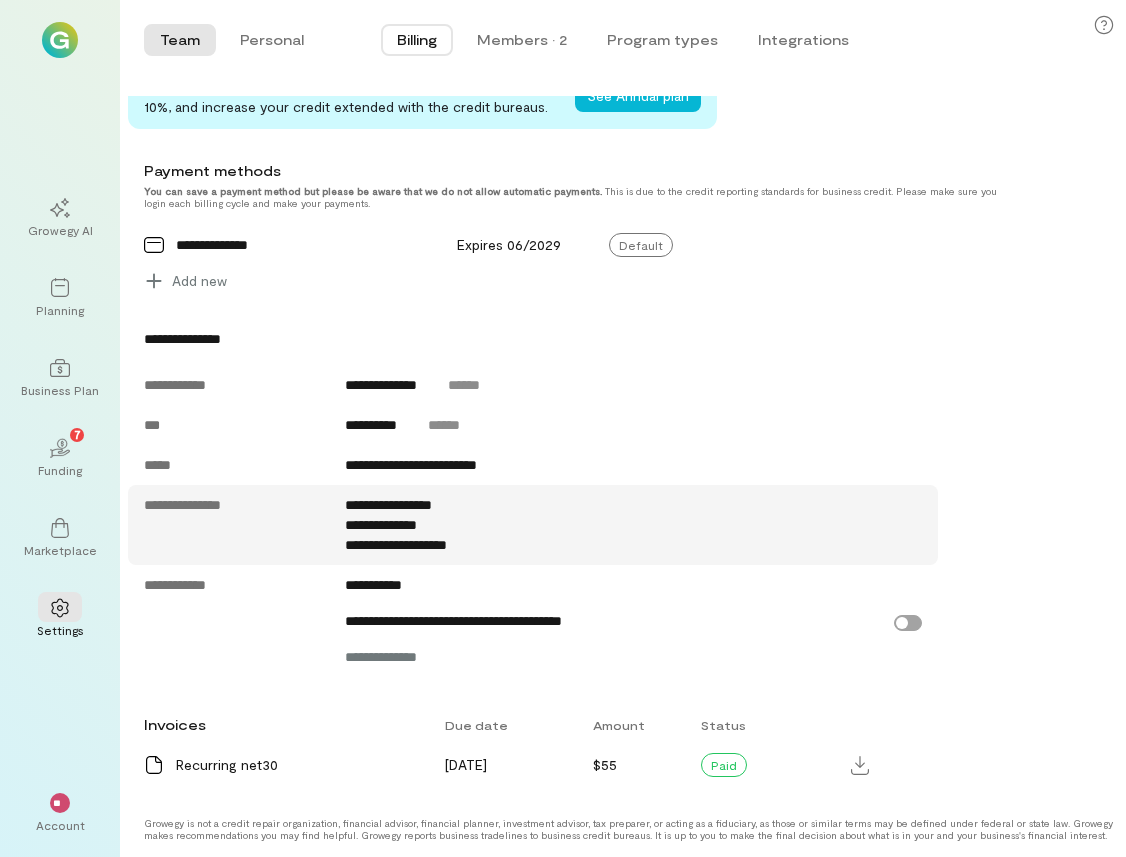 click on "**********" at bounding box center [634, 545] 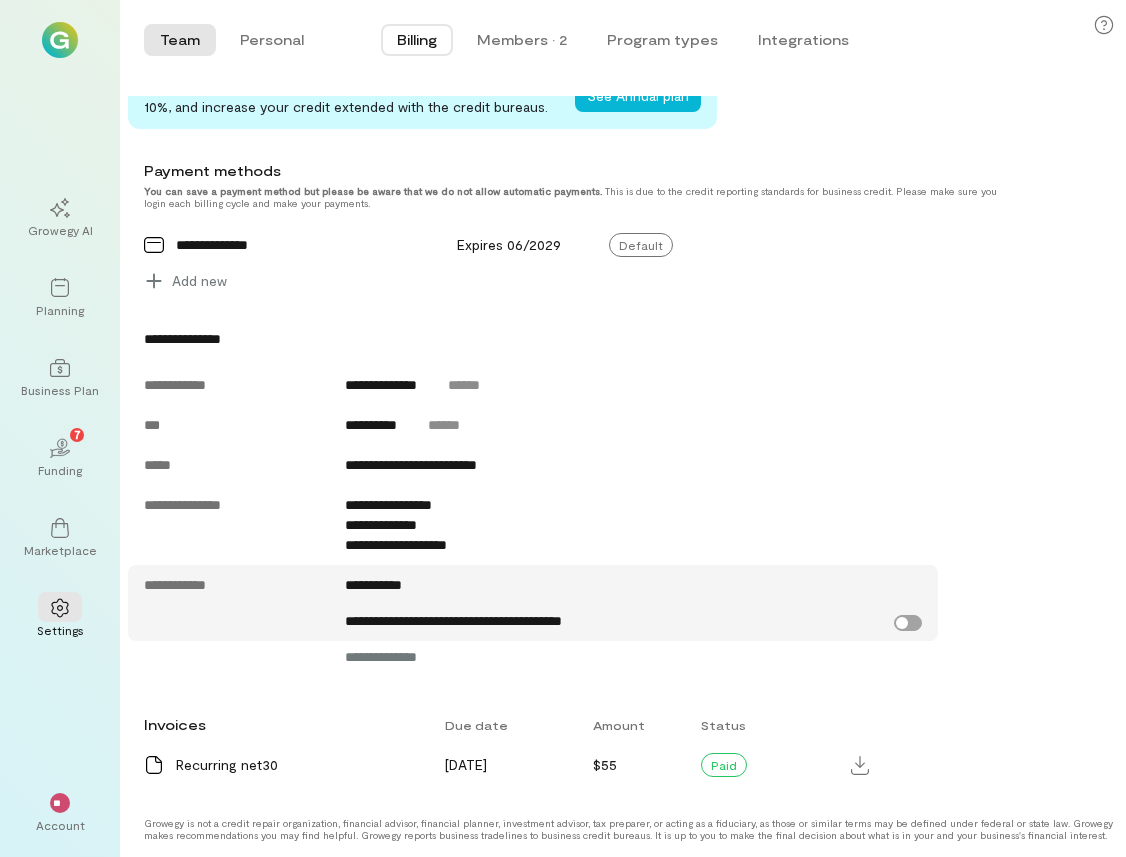 click on "**********" at bounding box center (634, 585) 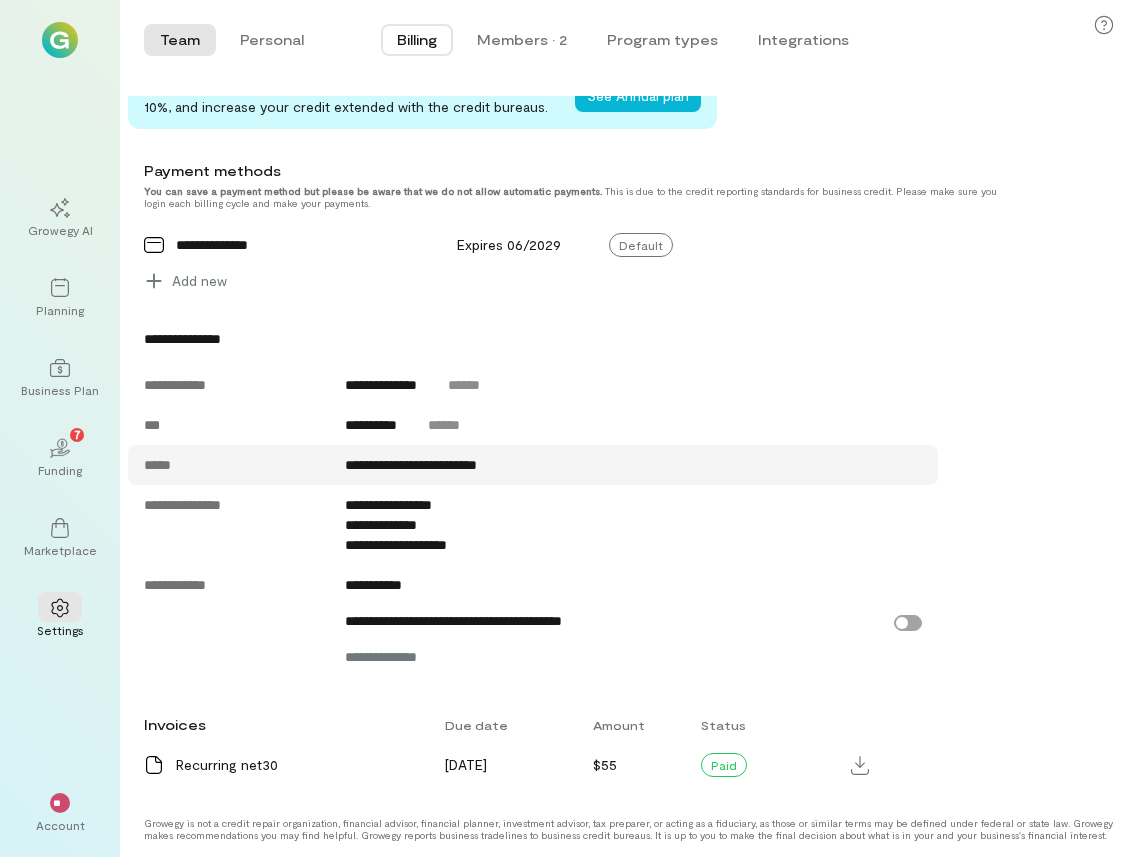 click on "**********" at bounding box center (411, 465) 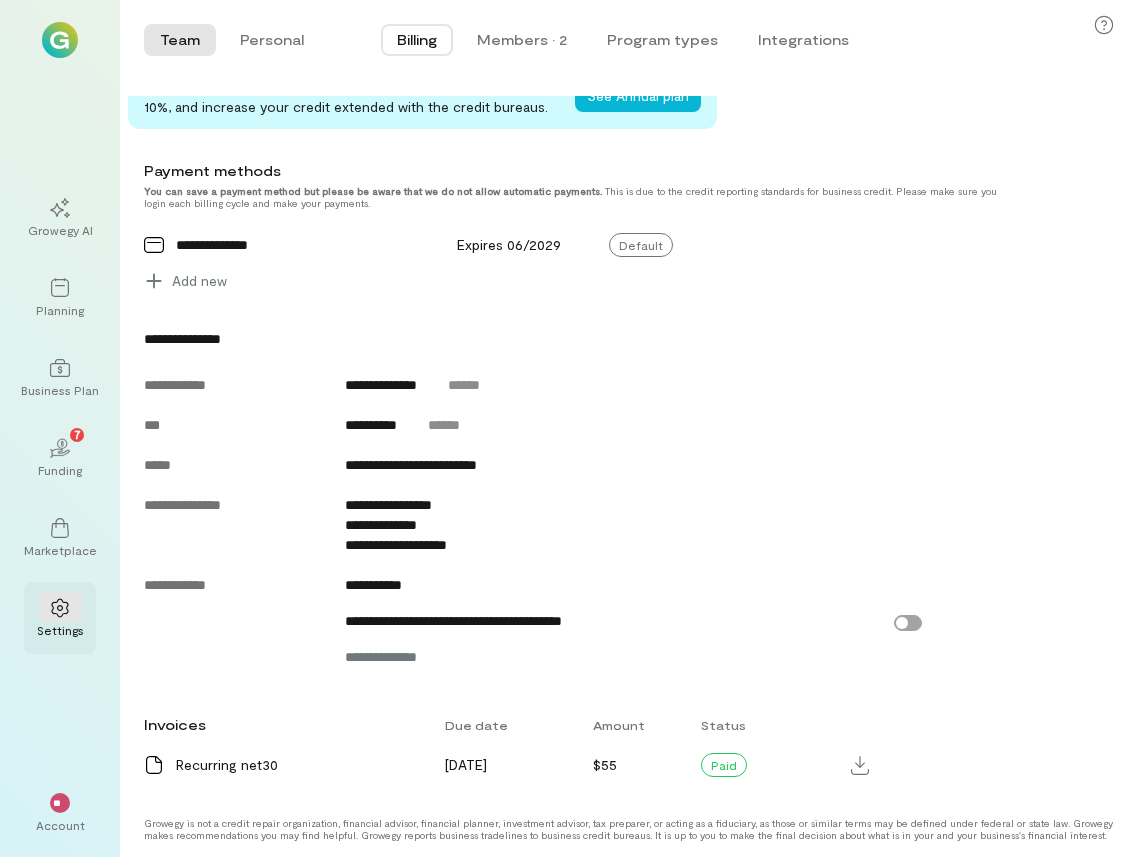 click at bounding box center [60, 608] 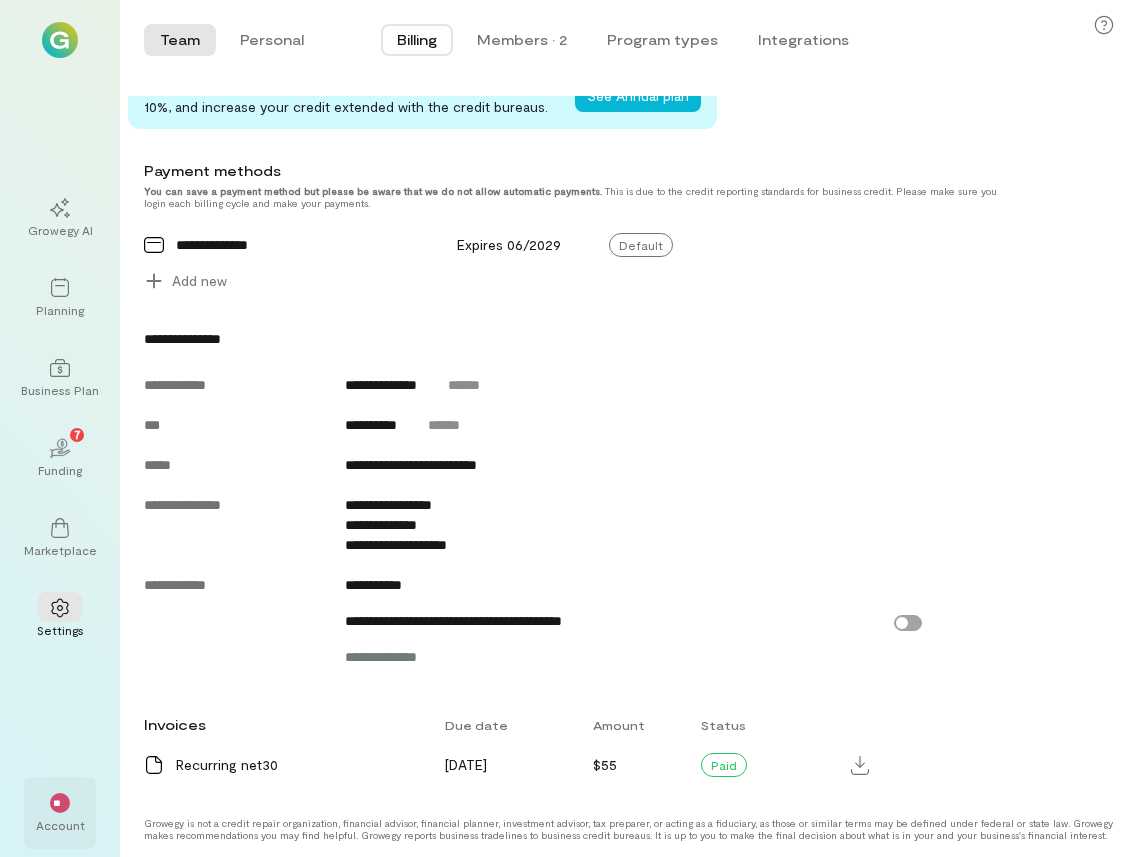 click on "**" at bounding box center (60, 802) 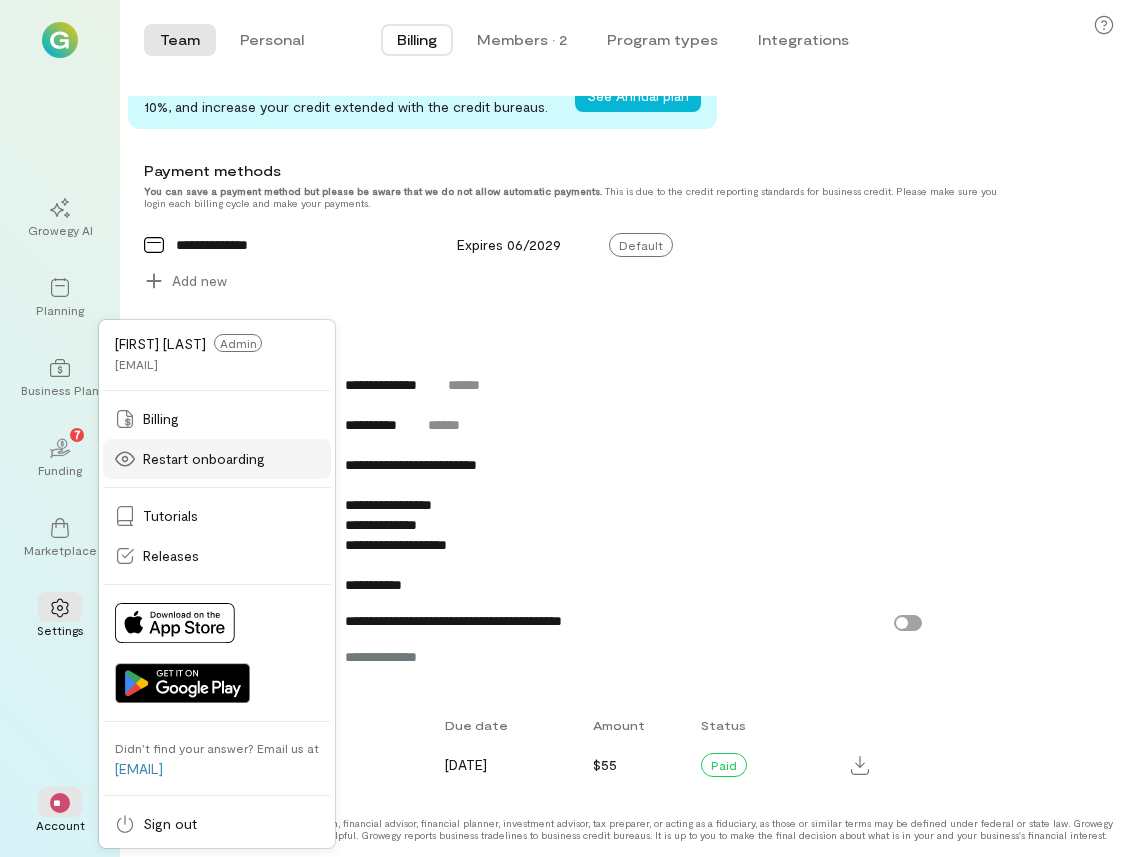 click on "Restart onboarding" at bounding box center (161, 419) 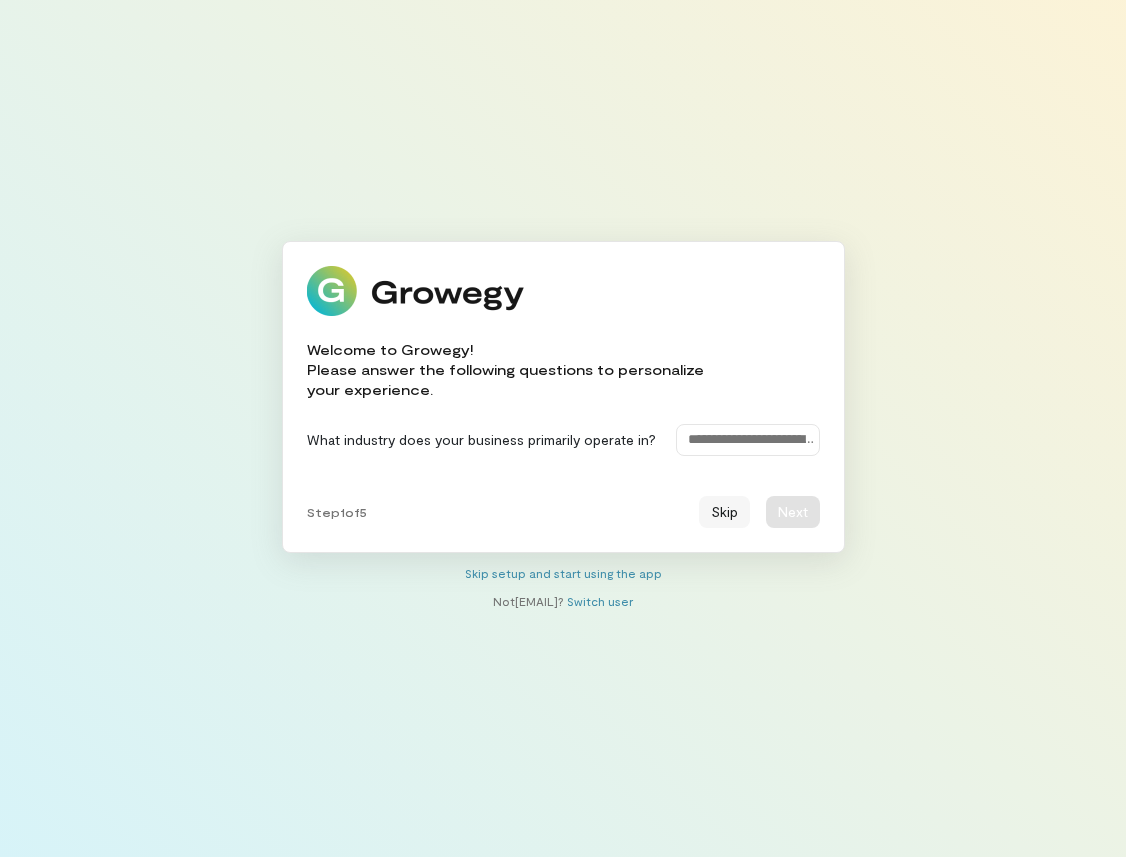 click on "Skip" at bounding box center (724, 512) 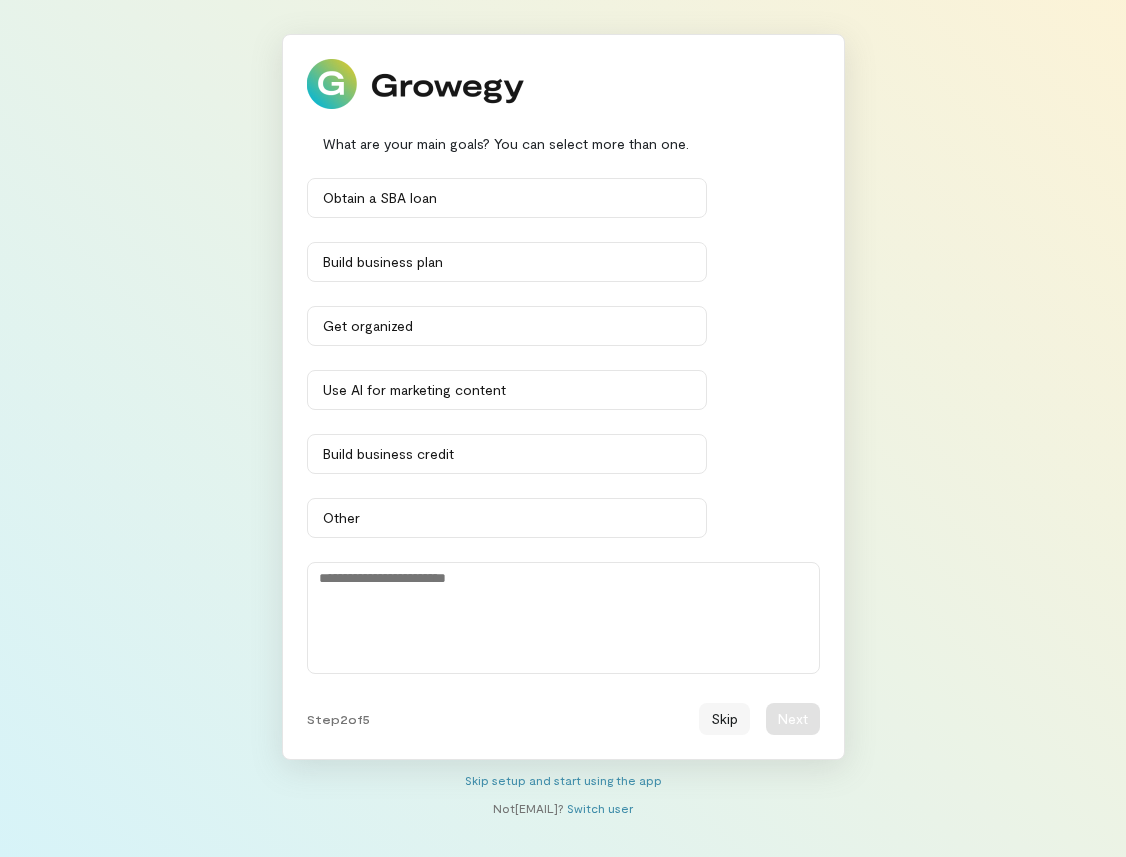 click on "Skip" at bounding box center [724, 719] 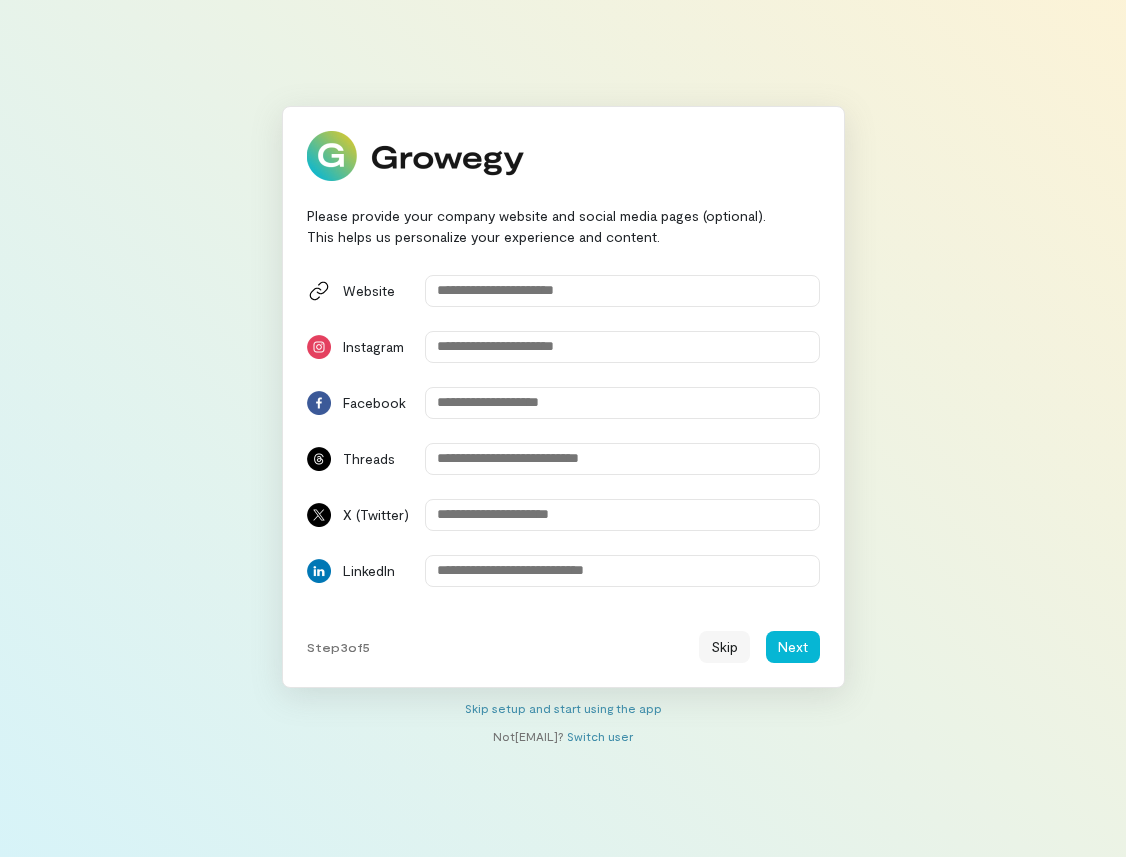 click on "Skip" at bounding box center (724, 647) 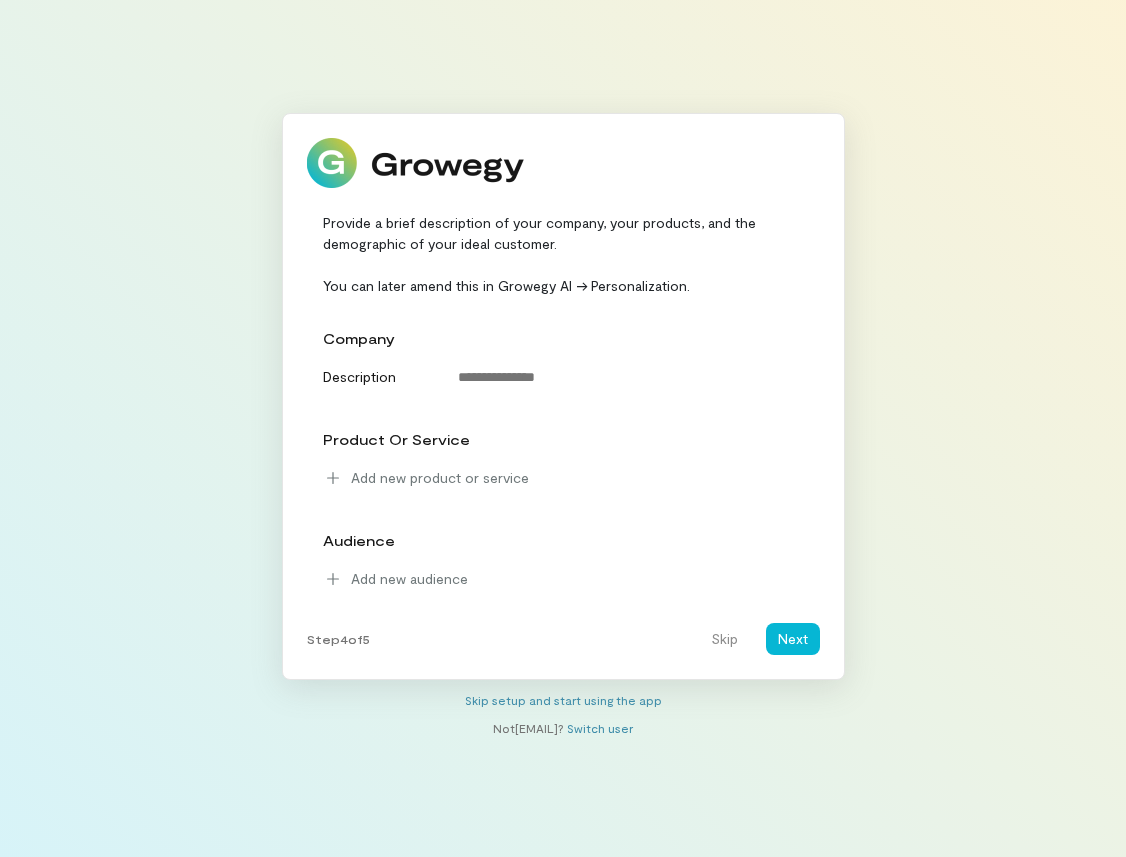 click on "Skip" at bounding box center (724, 639) 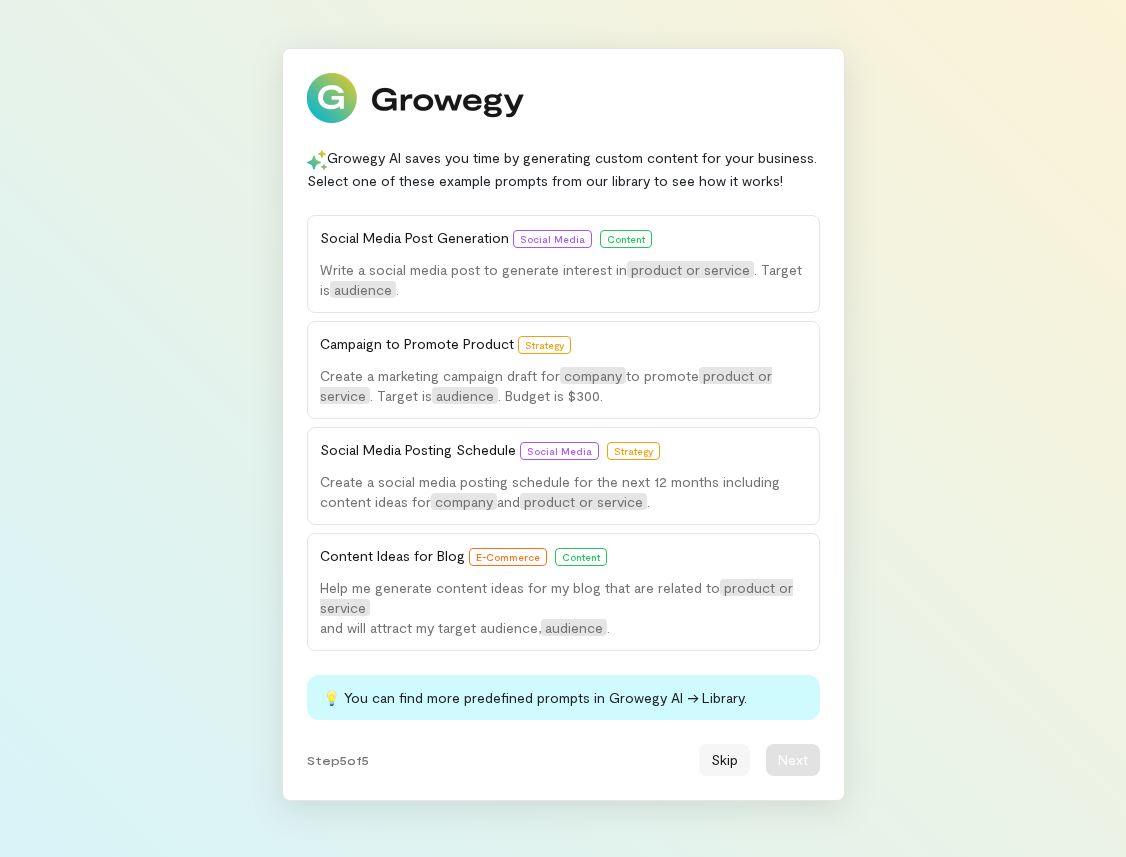 click on "Skip" at bounding box center [724, 760] 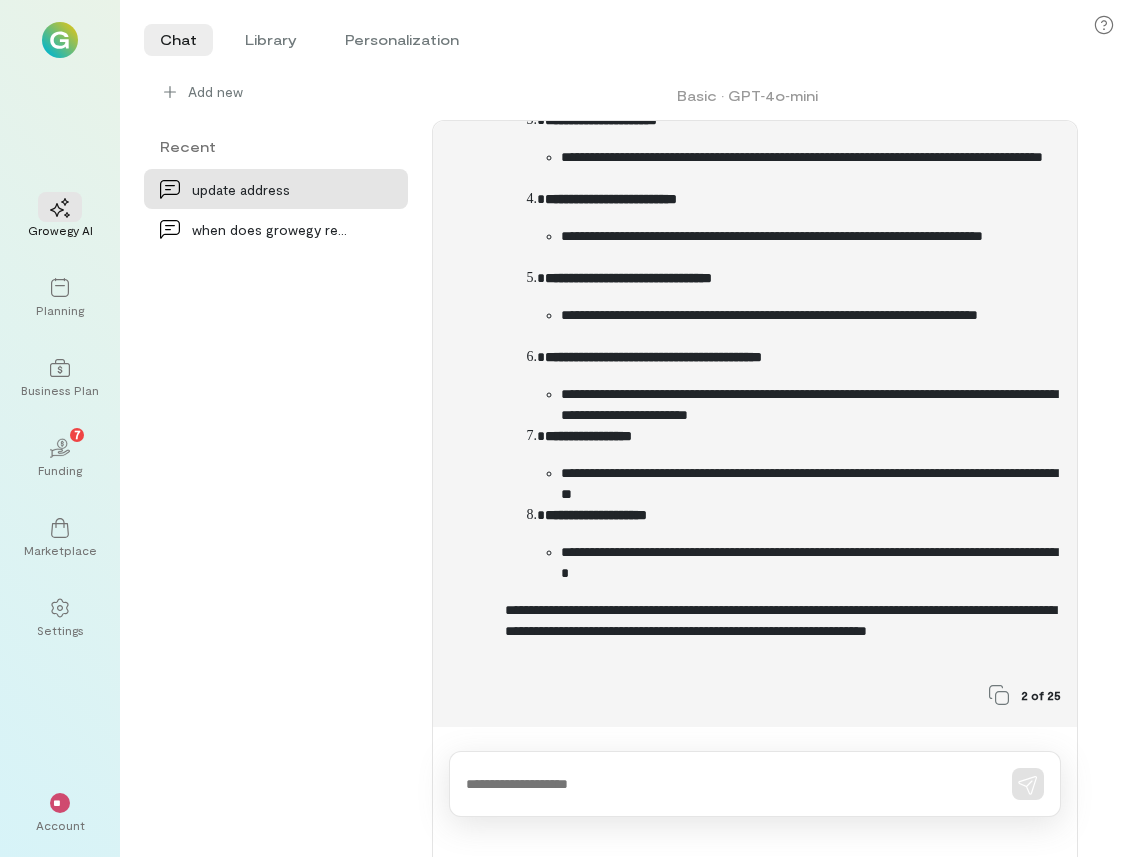 scroll, scrollTop: 536, scrollLeft: 0, axis: vertical 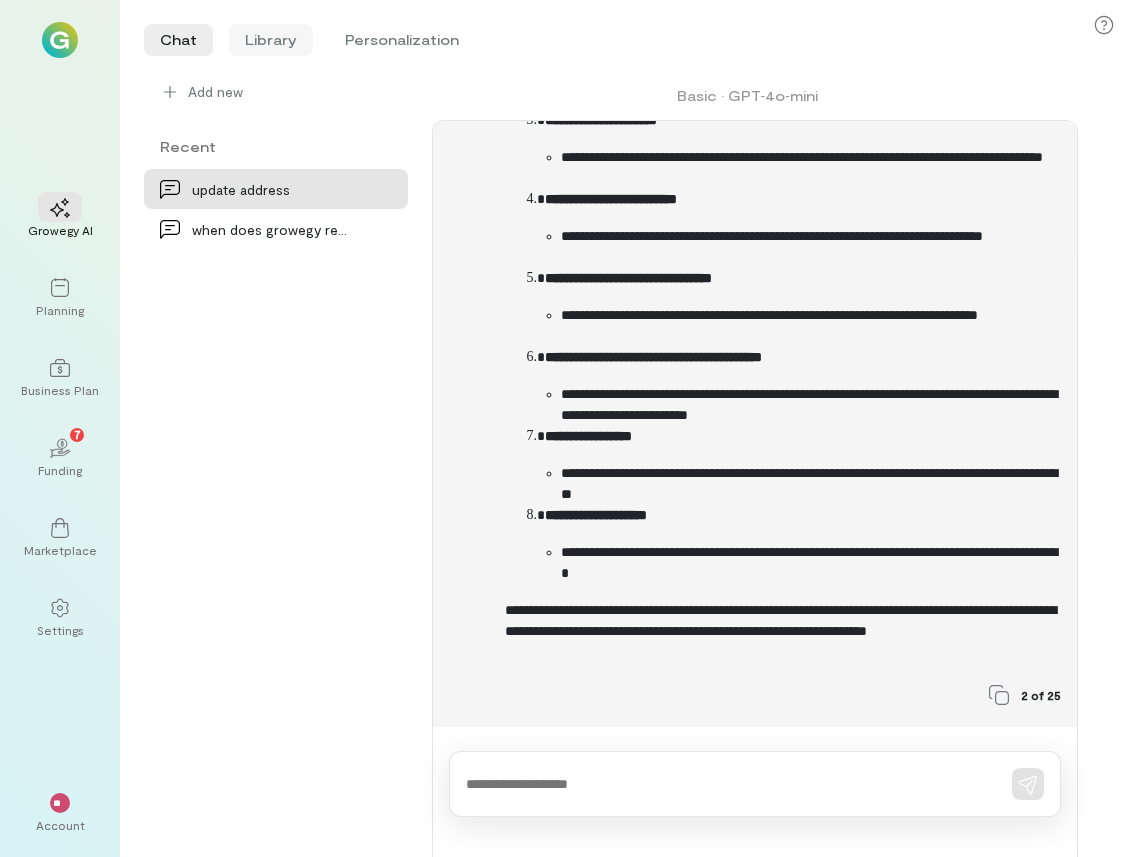 click on "Library" at bounding box center (271, 40) 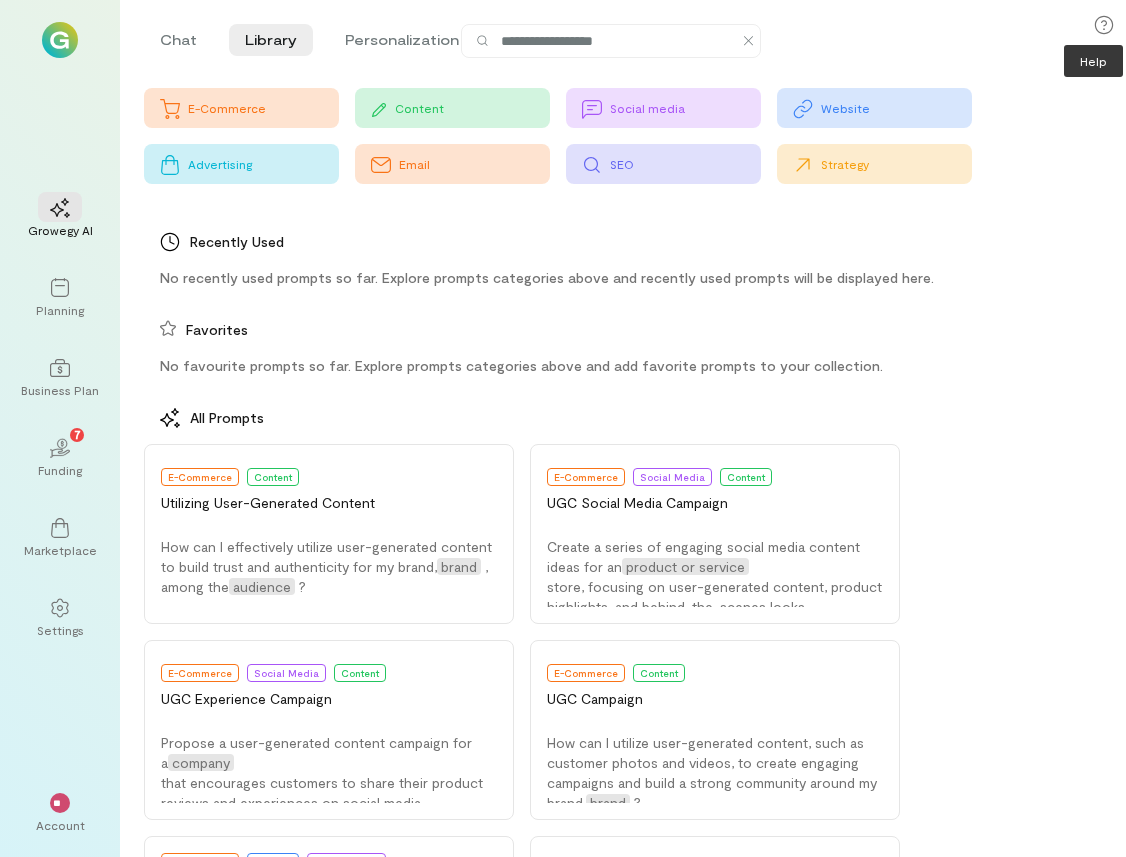 click at bounding box center (1104, 25) 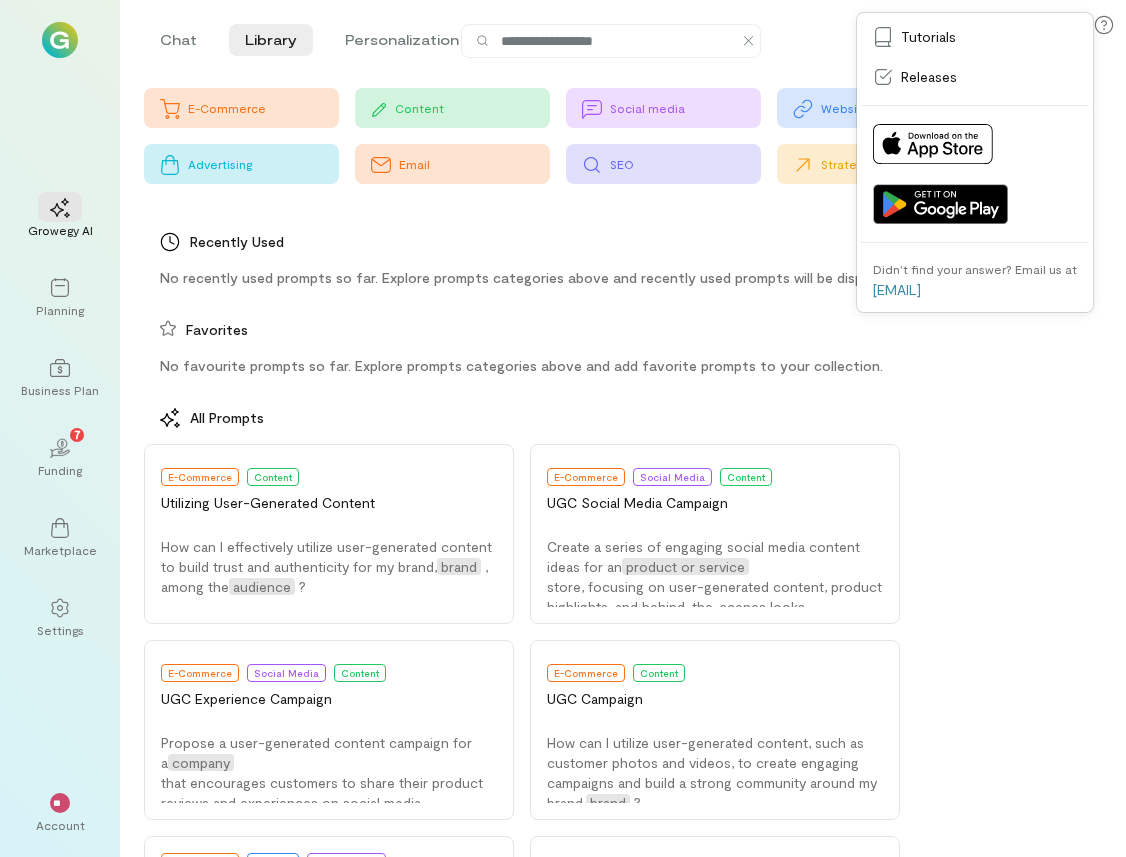 click on "Favorites" at bounding box center [611, 330] 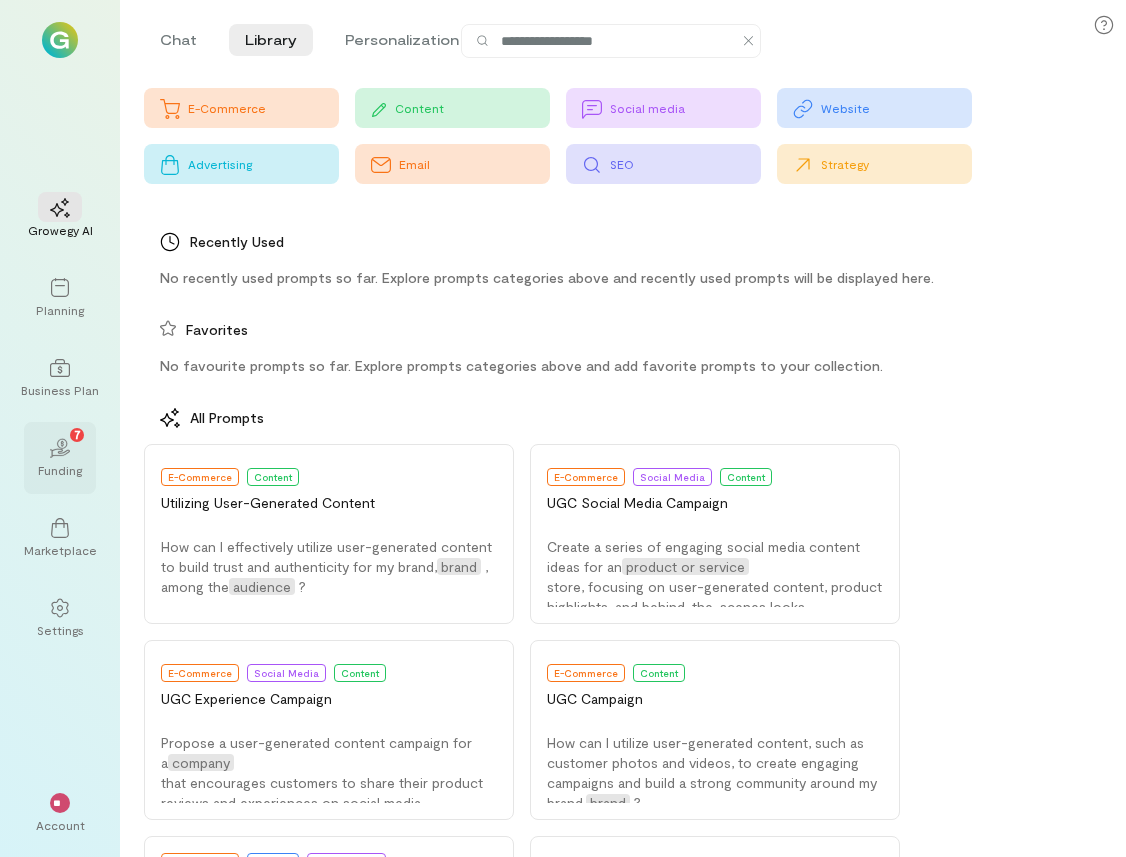 click on "02" at bounding box center [60, 448] 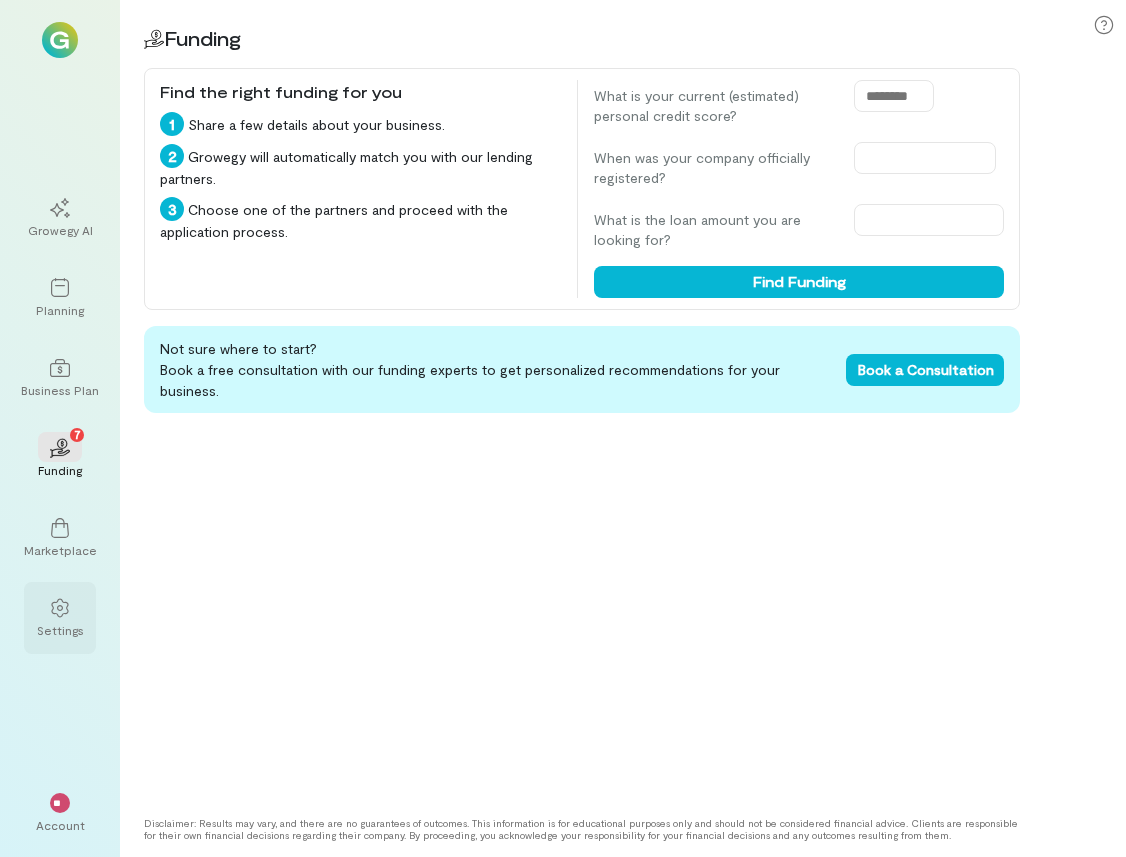 click on "Settings" at bounding box center [60, 630] 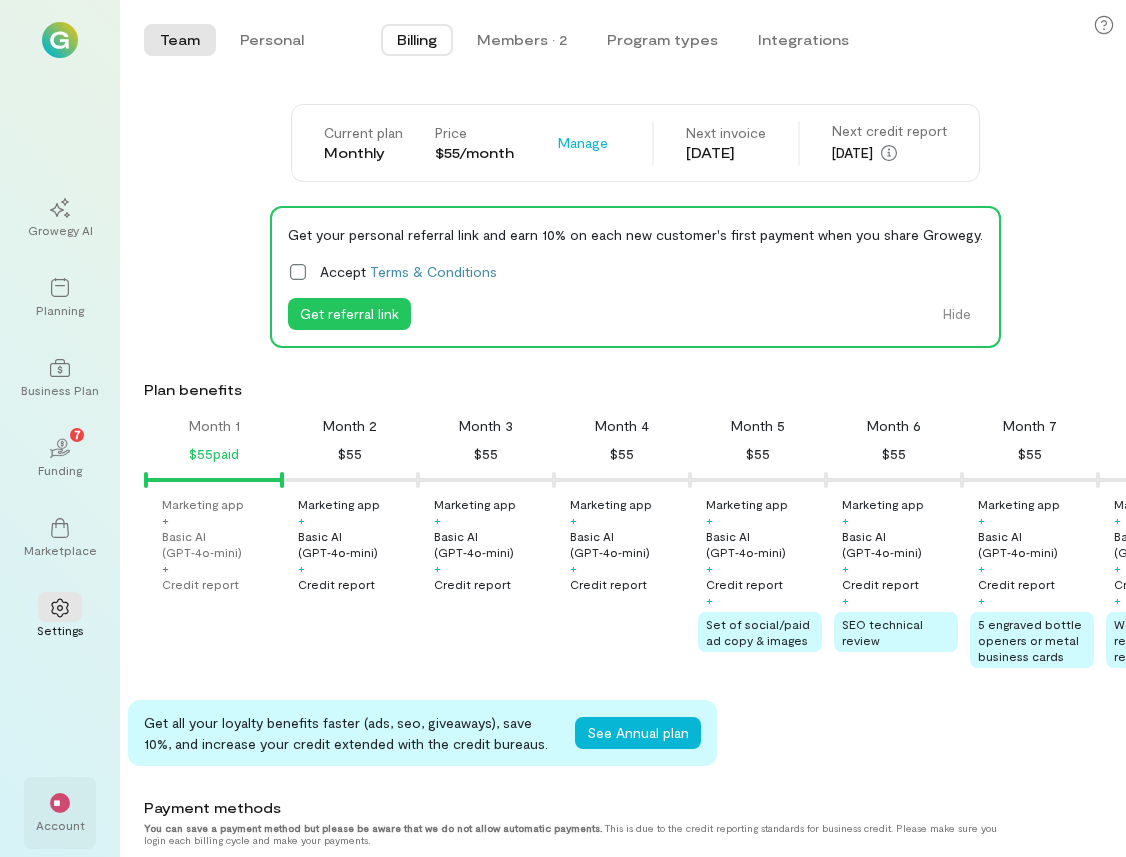click on "**" at bounding box center (60, 803) 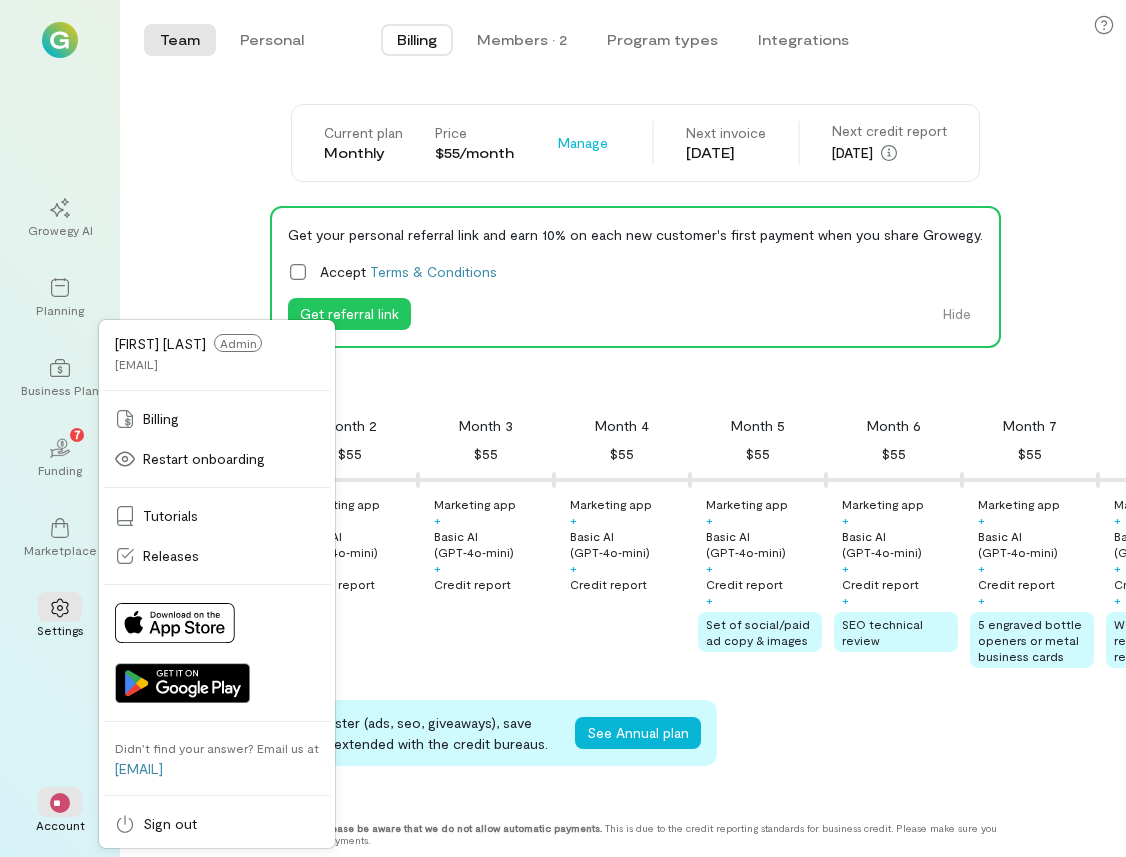 click on "Admin" at bounding box center [238, 343] 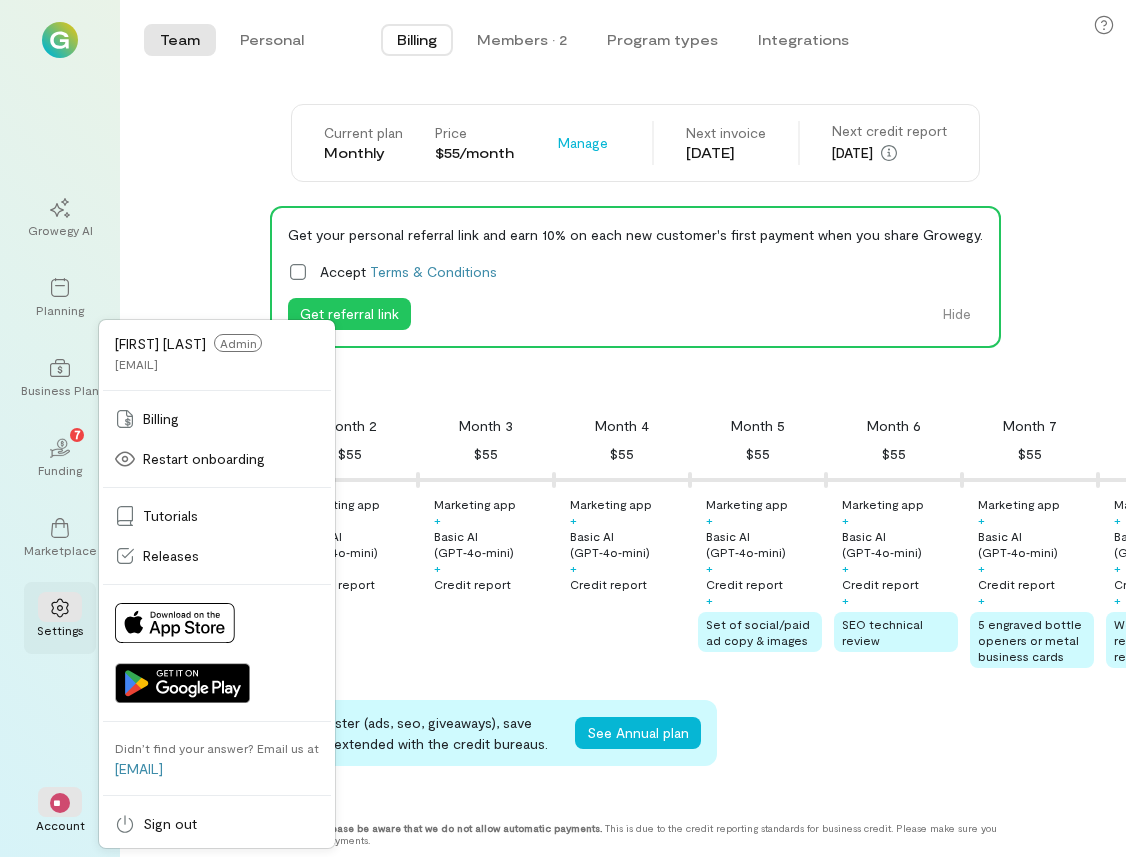 click at bounding box center [60, 608] 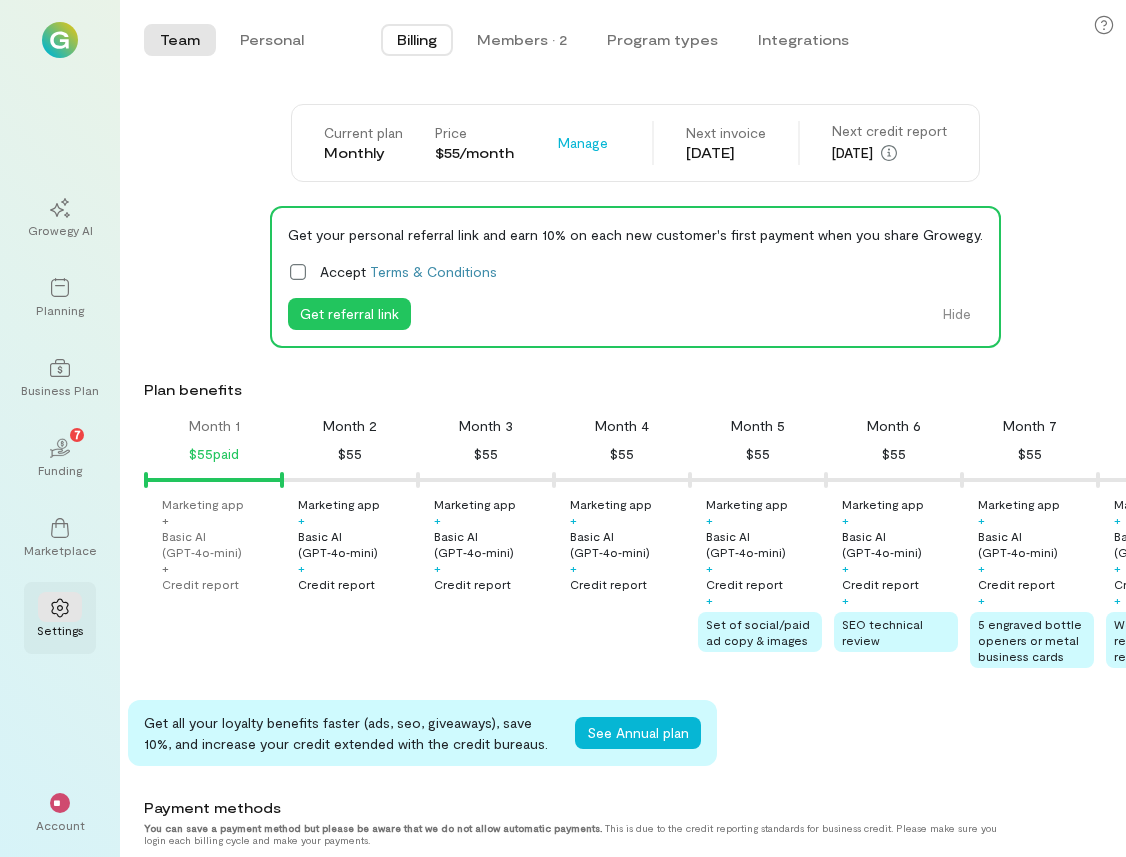 click at bounding box center [60, 608] 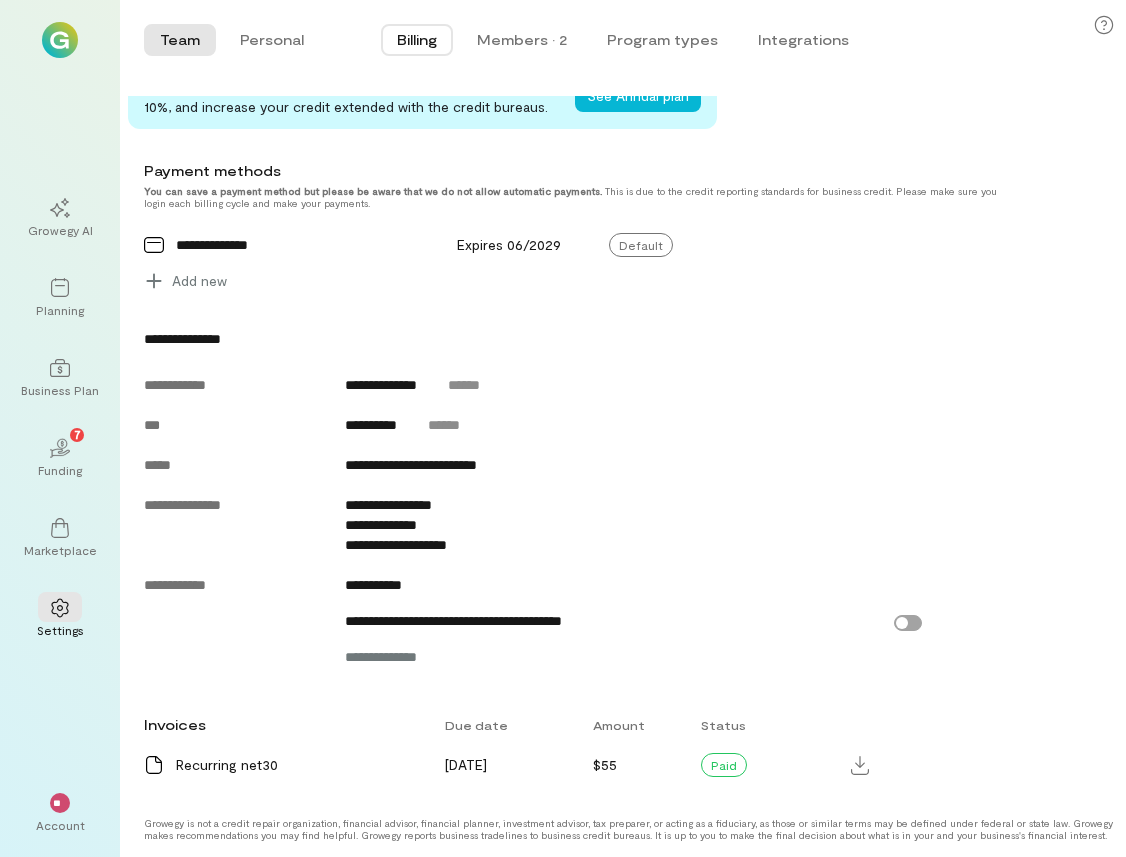scroll, scrollTop: 637, scrollLeft: 0, axis: vertical 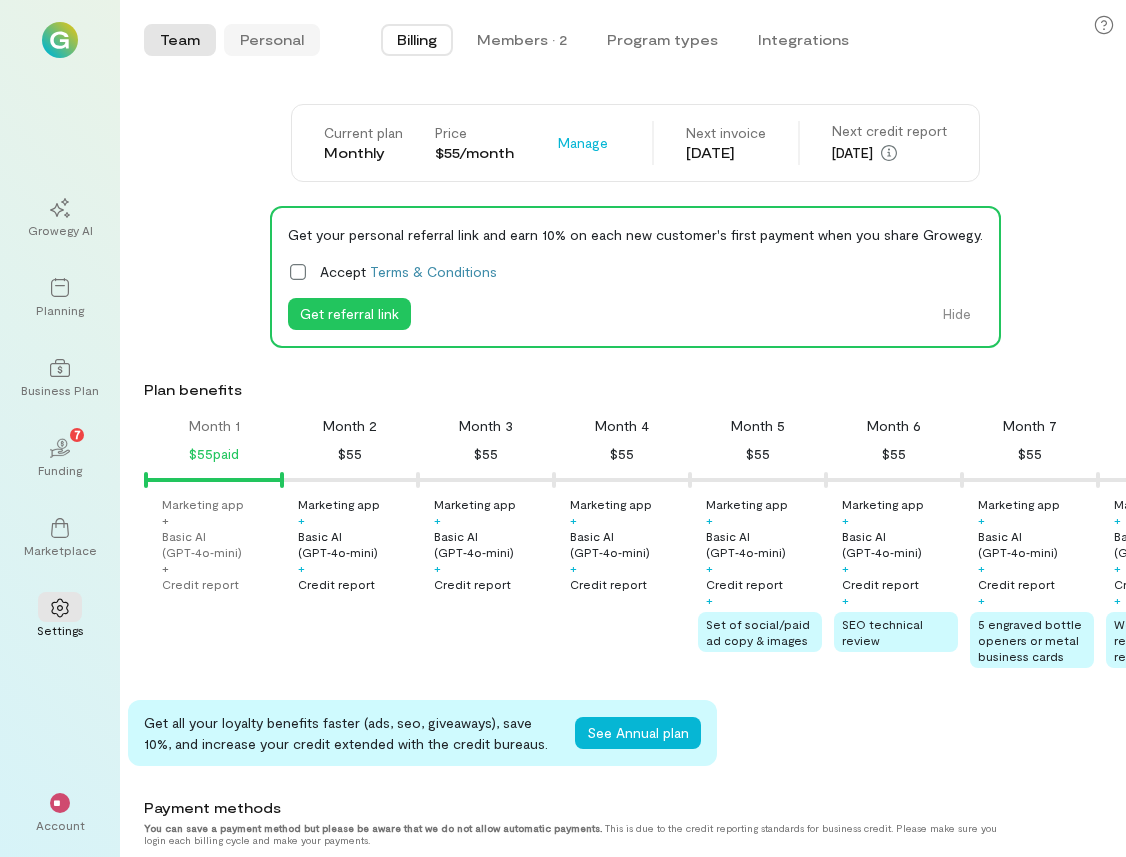 click on "Personal" at bounding box center (272, 40) 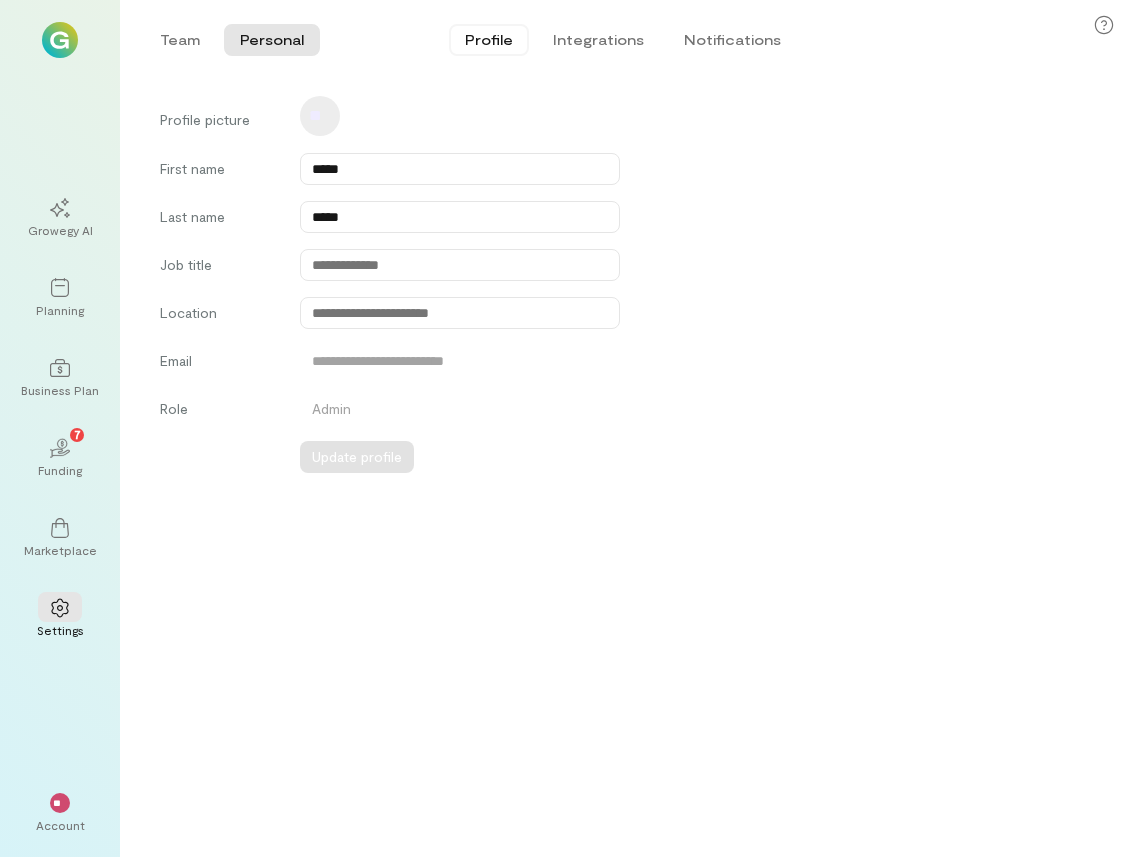 click on "Profile" at bounding box center (489, 40) 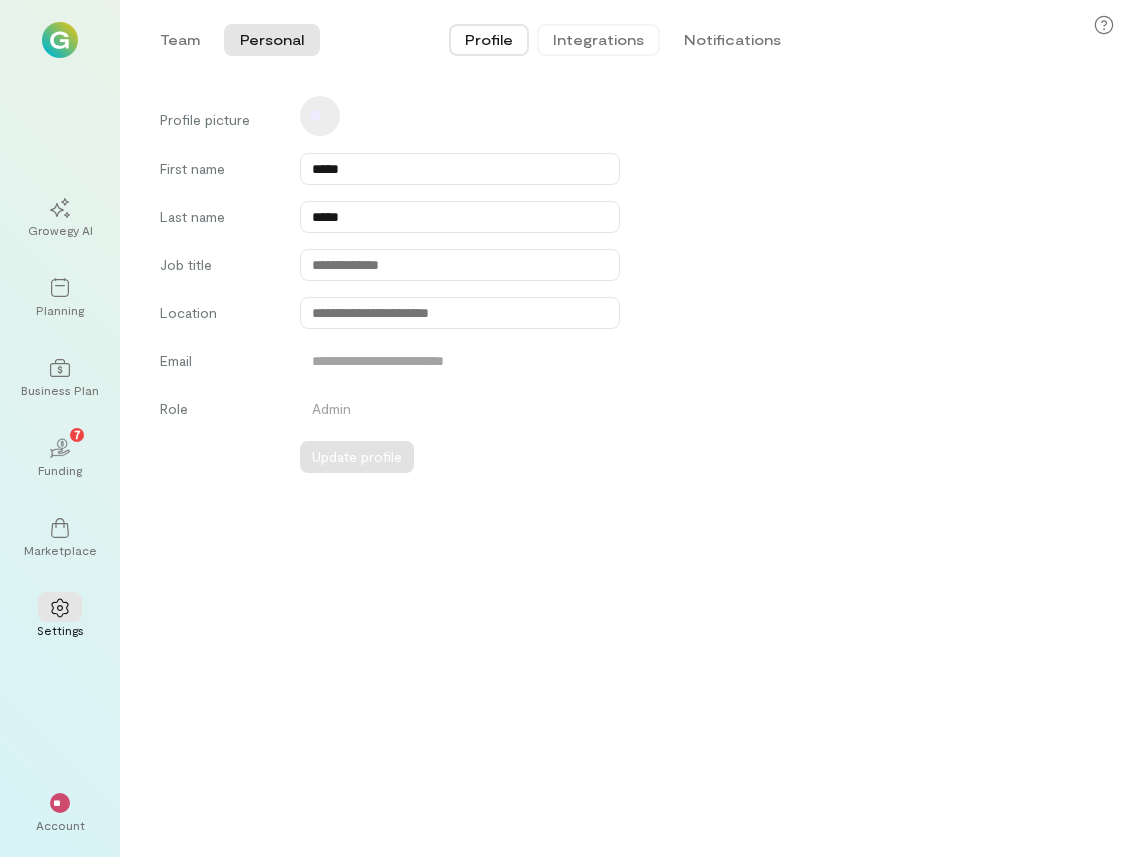 click on "Integrations" at bounding box center (598, 40) 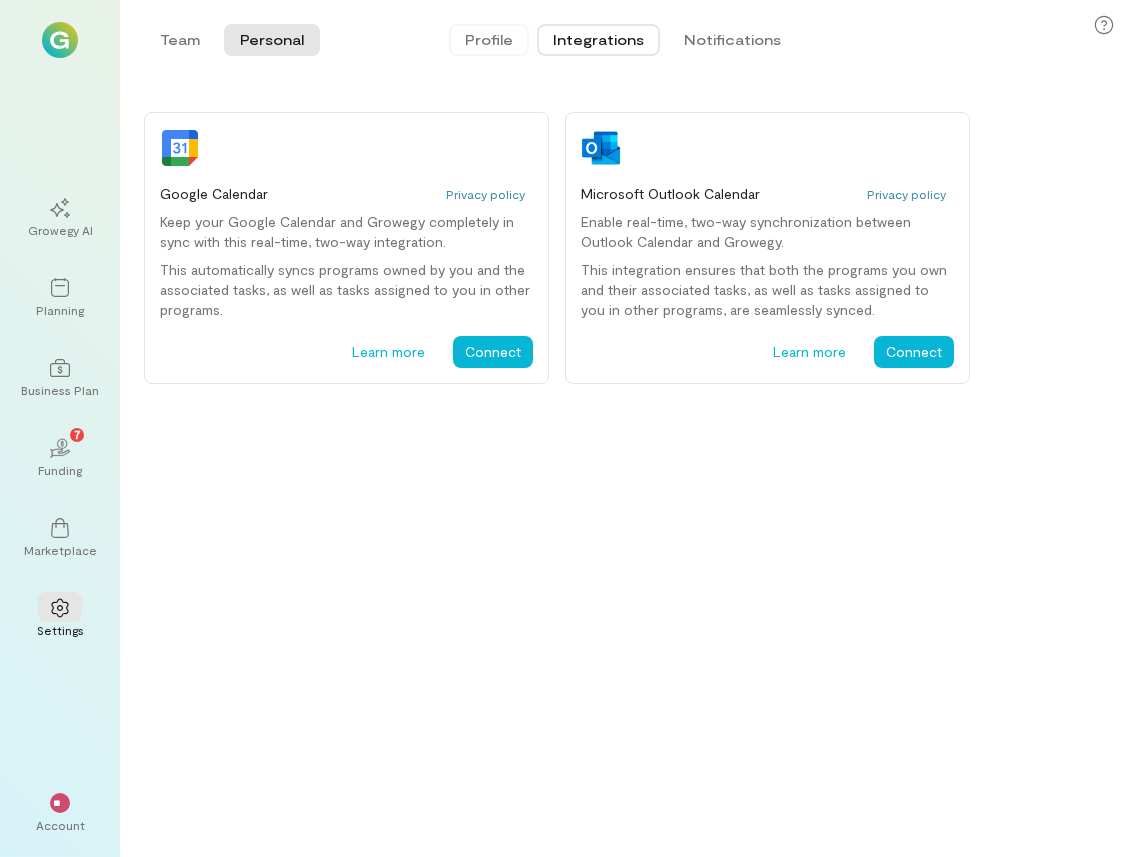 click on "Profile" at bounding box center [489, 40] 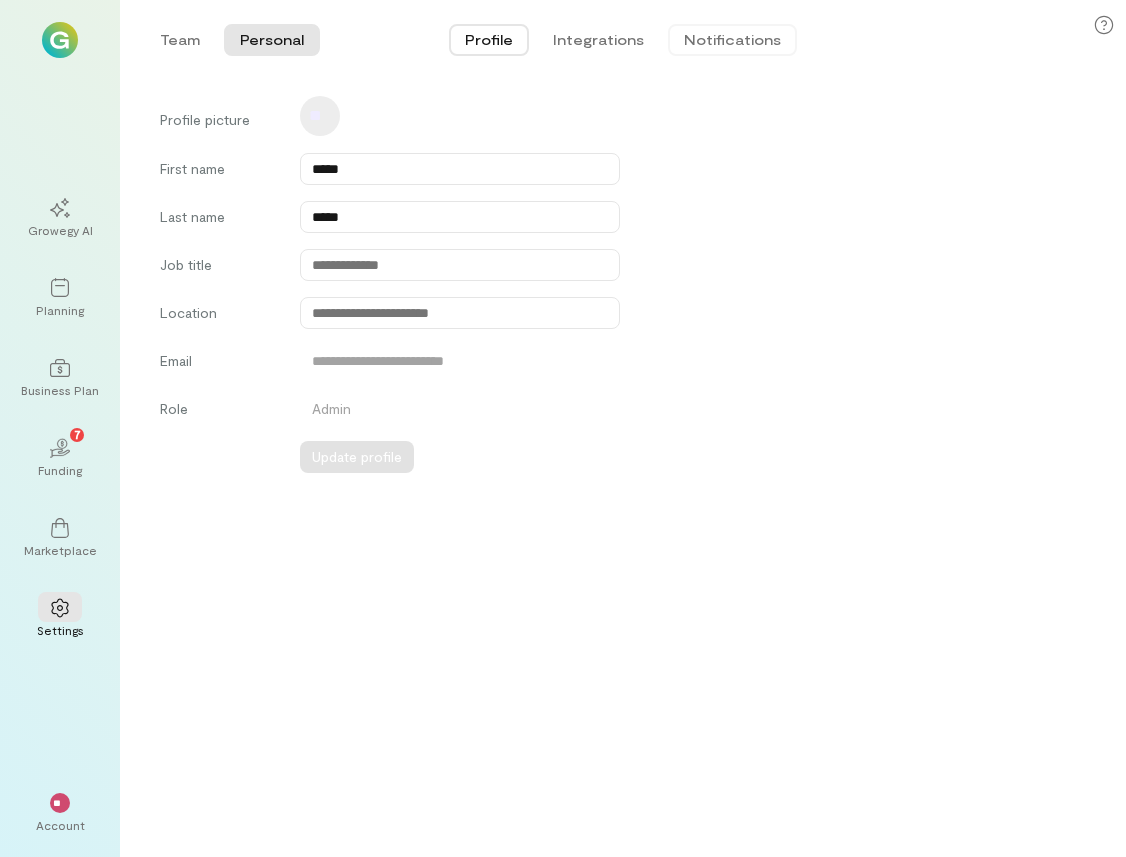 click on "Notifications" at bounding box center [732, 40] 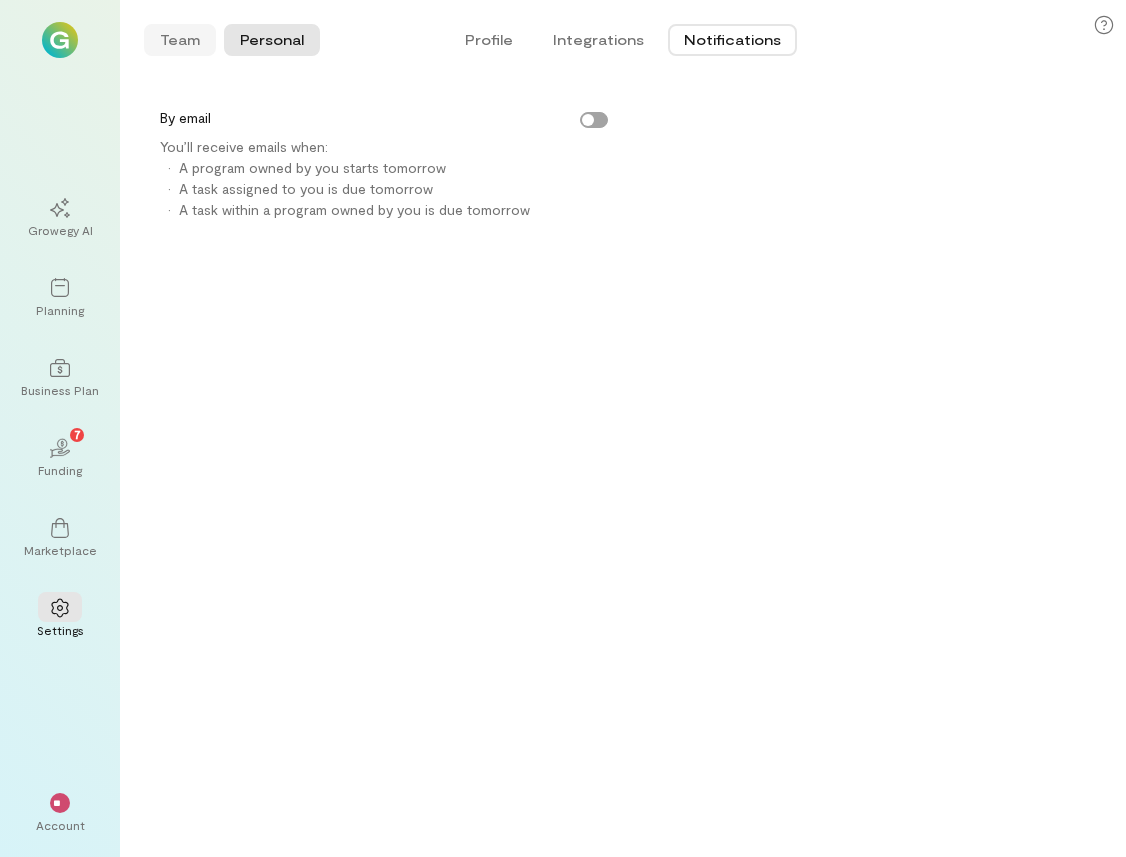 click on "Team" at bounding box center [180, 40] 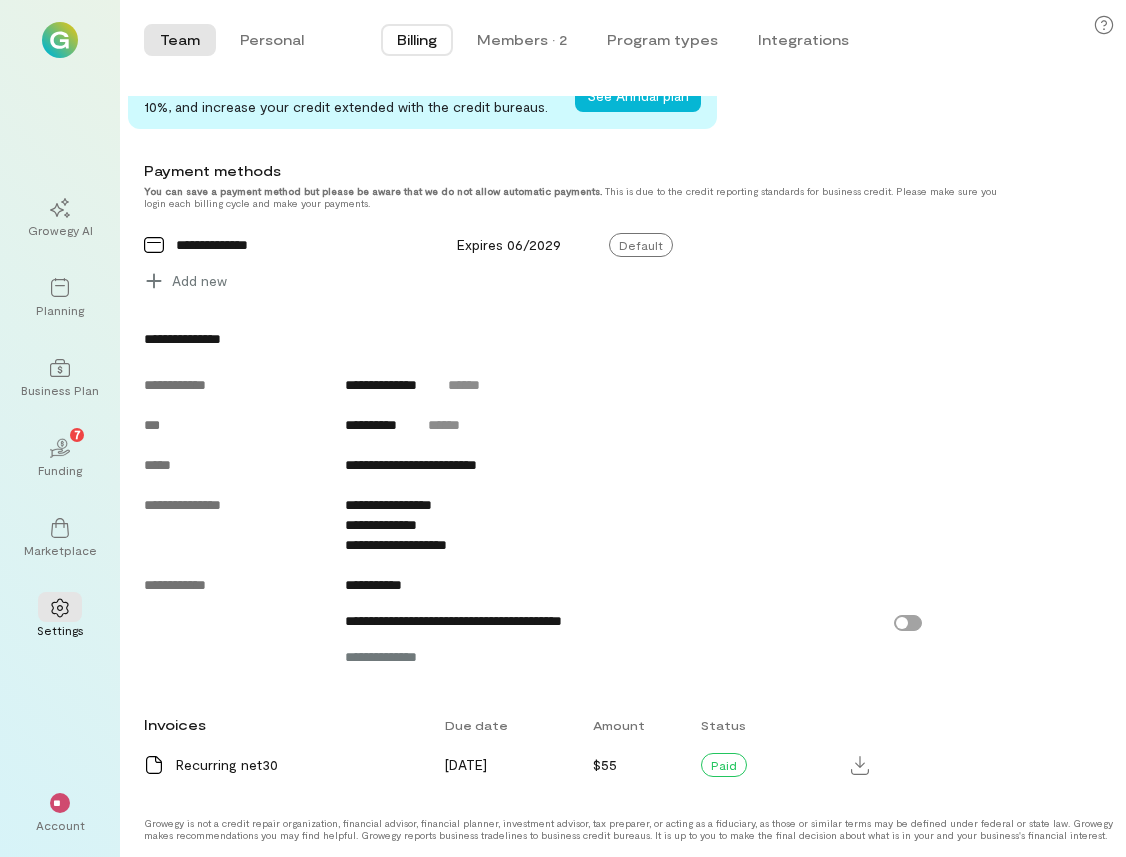 scroll, scrollTop: 637, scrollLeft: 0, axis: vertical 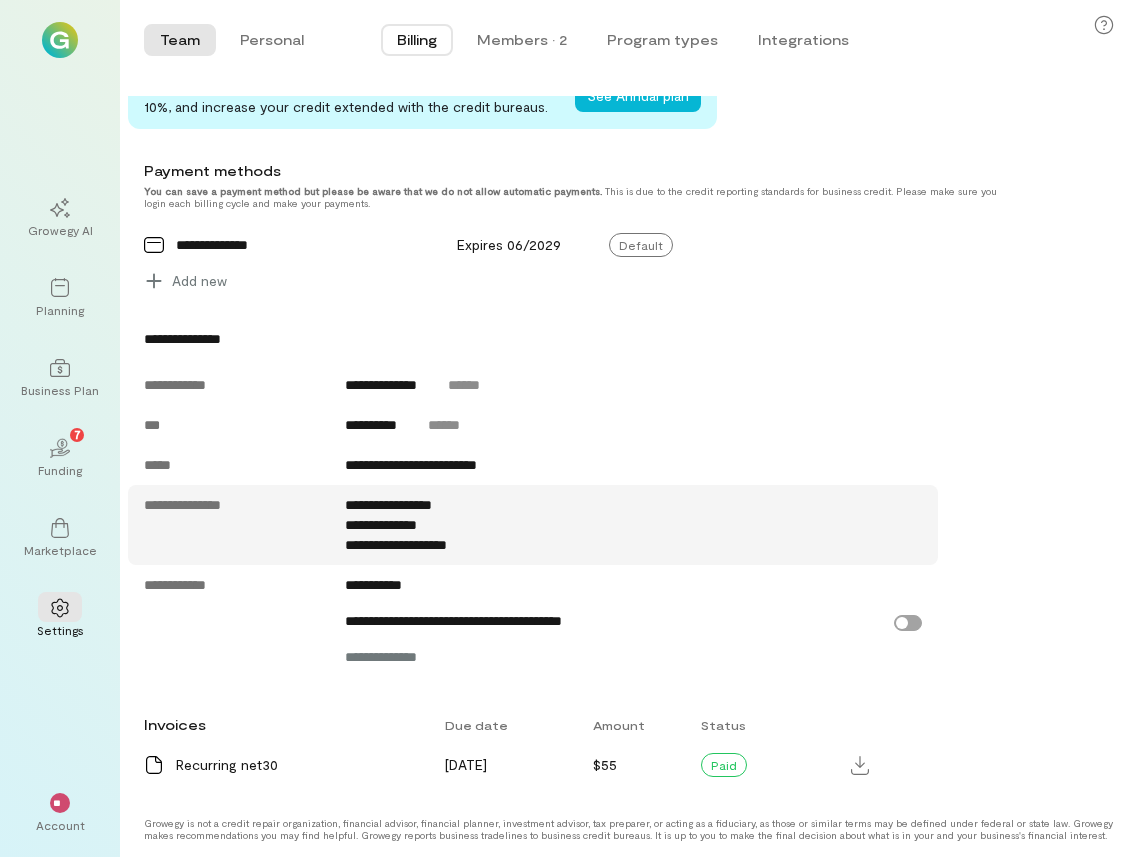 click on "**********" at bounding box center (634, 525) 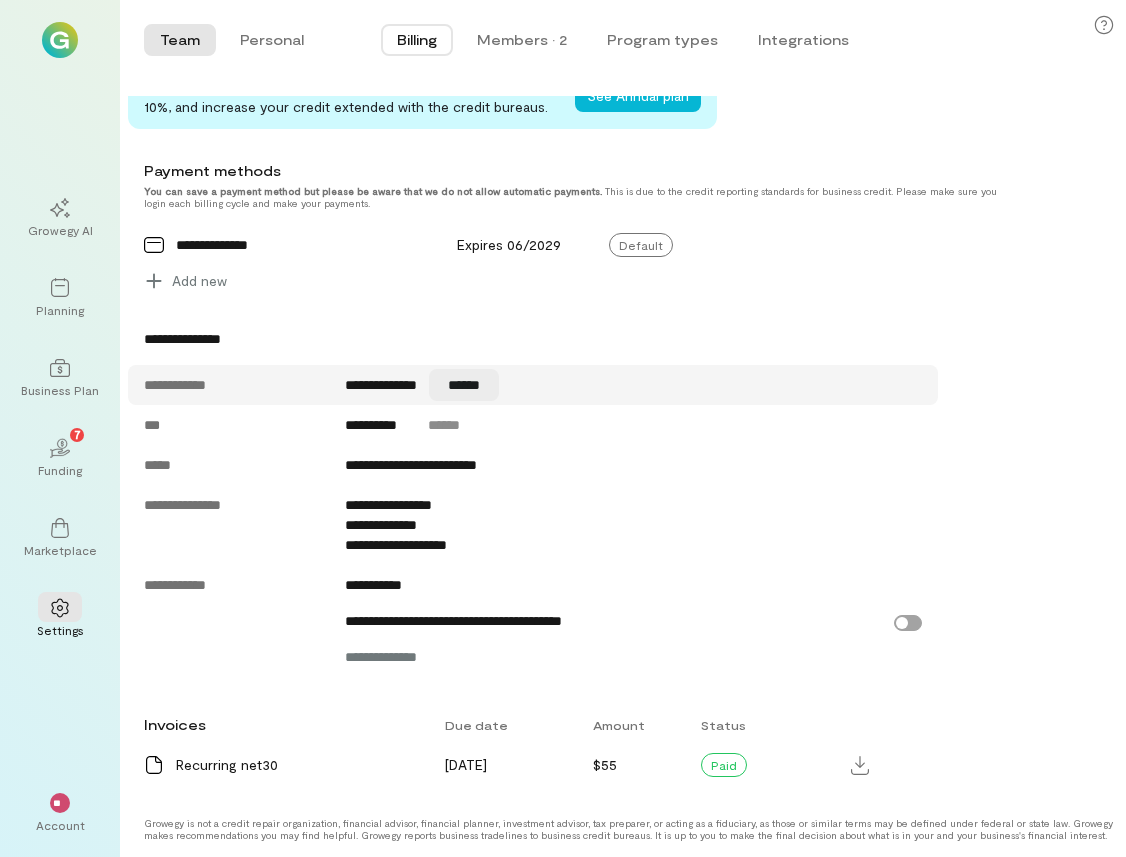 click on "******" at bounding box center [464, 385] 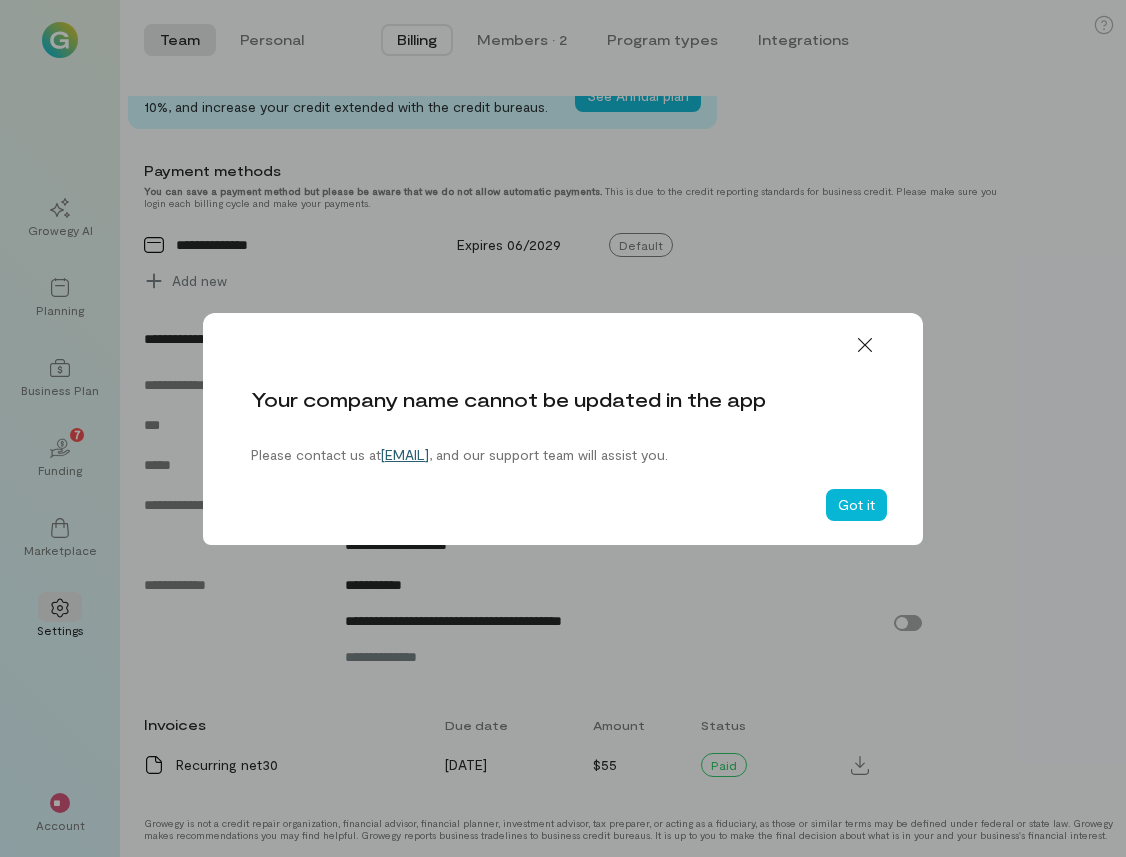 click on "[EMAIL]" at bounding box center [405, 454] 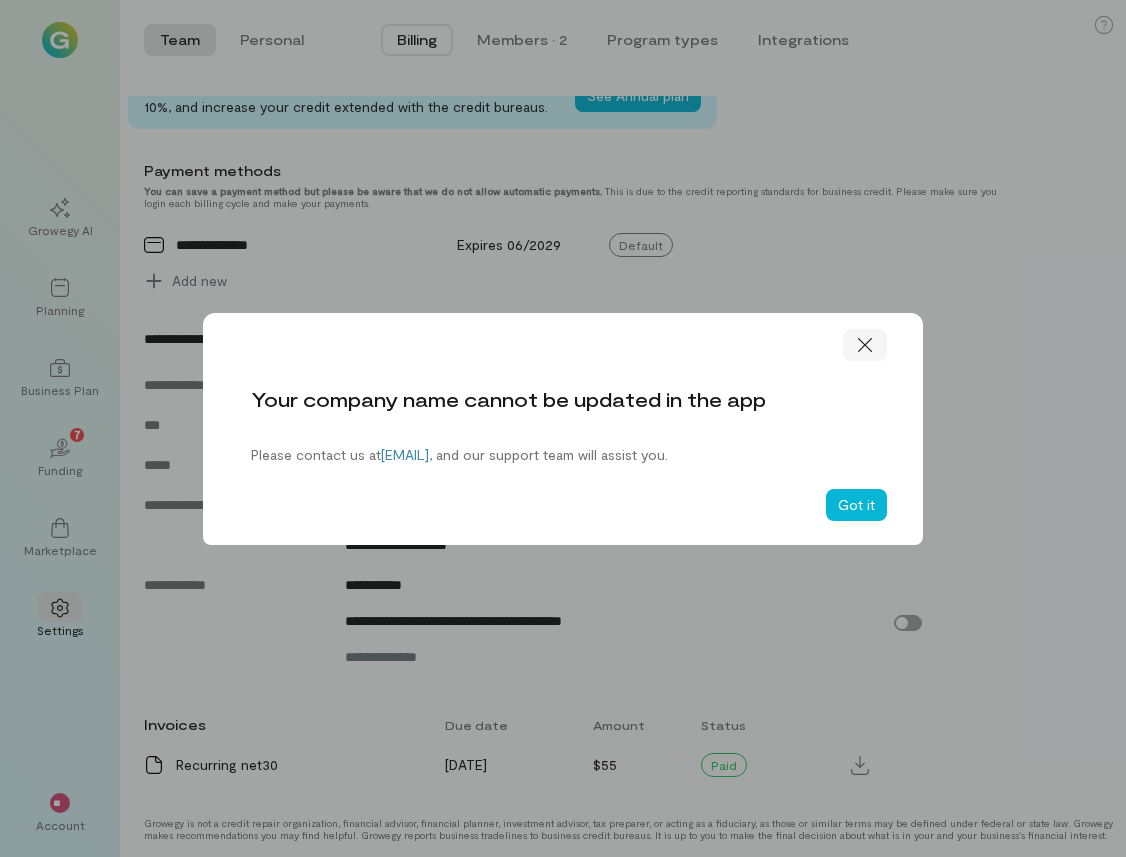 click at bounding box center [865, 345] 